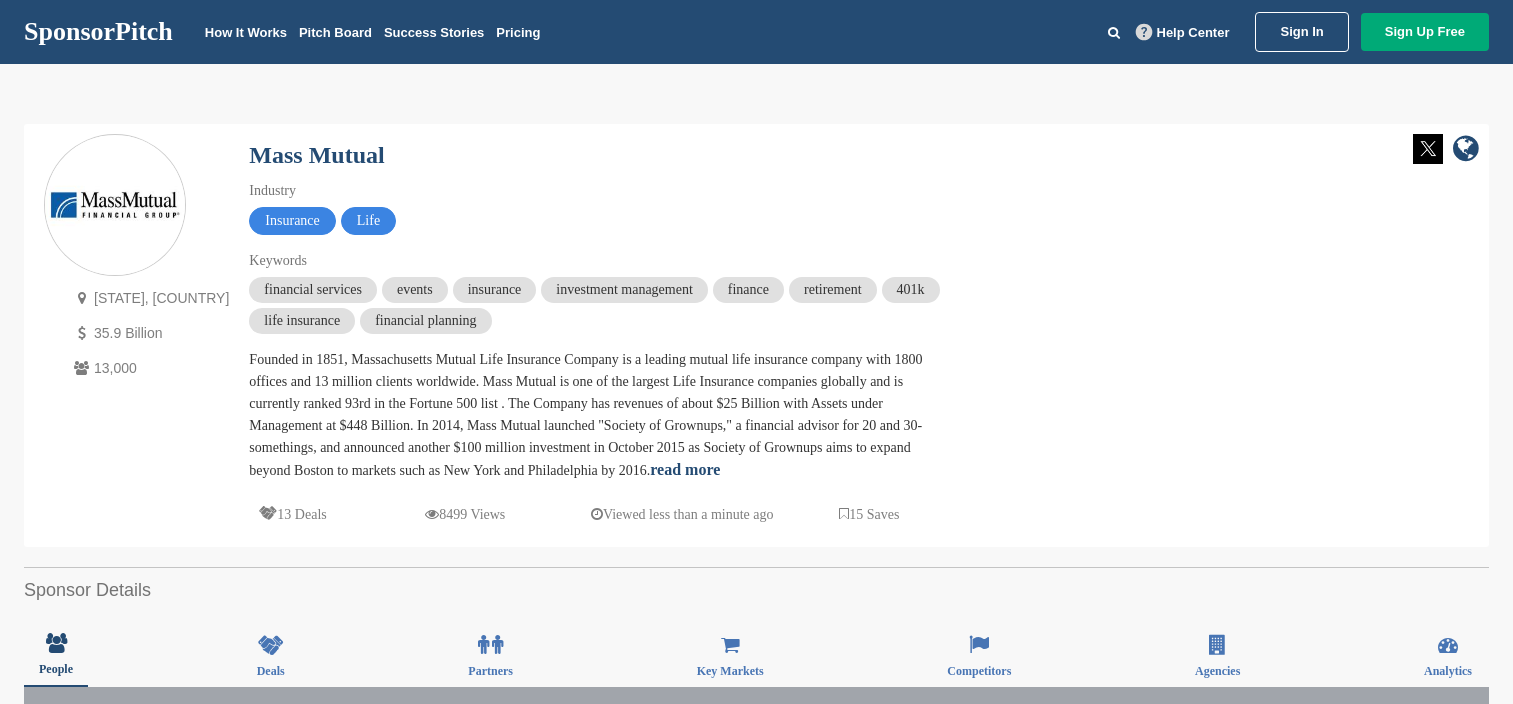 scroll, scrollTop: 0, scrollLeft: 0, axis: both 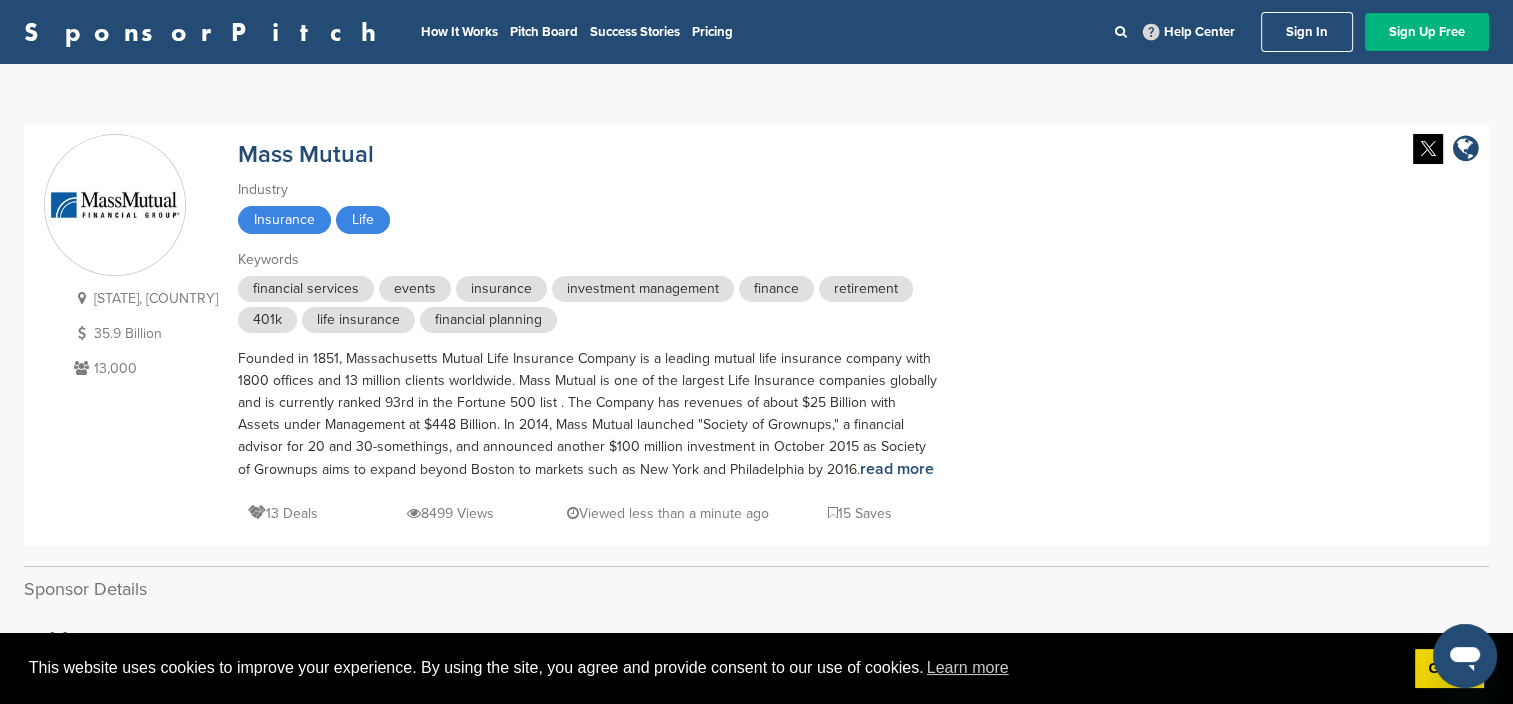 click on "Sign Up Free" at bounding box center [1427, 32] 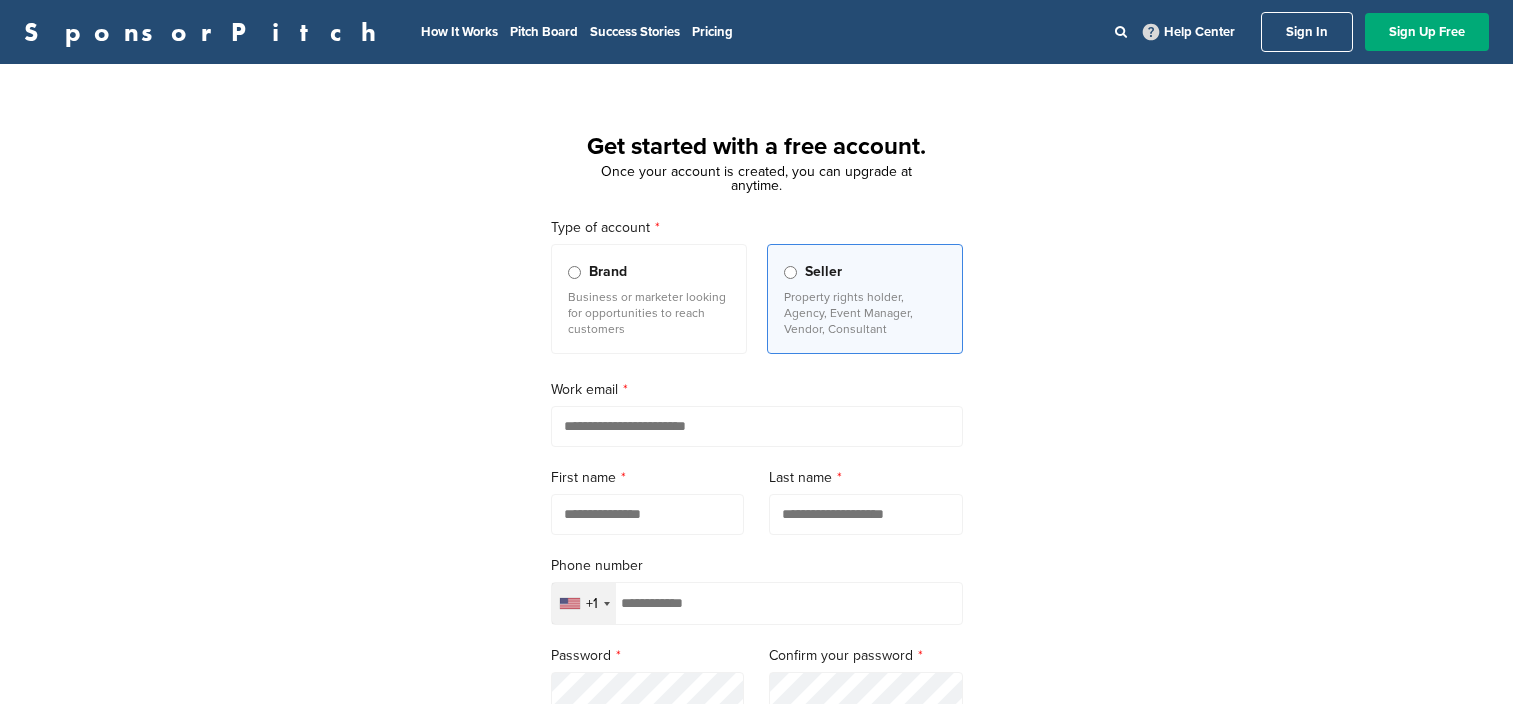 scroll, scrollTop: 0, scrollLeft: 0, axis: both 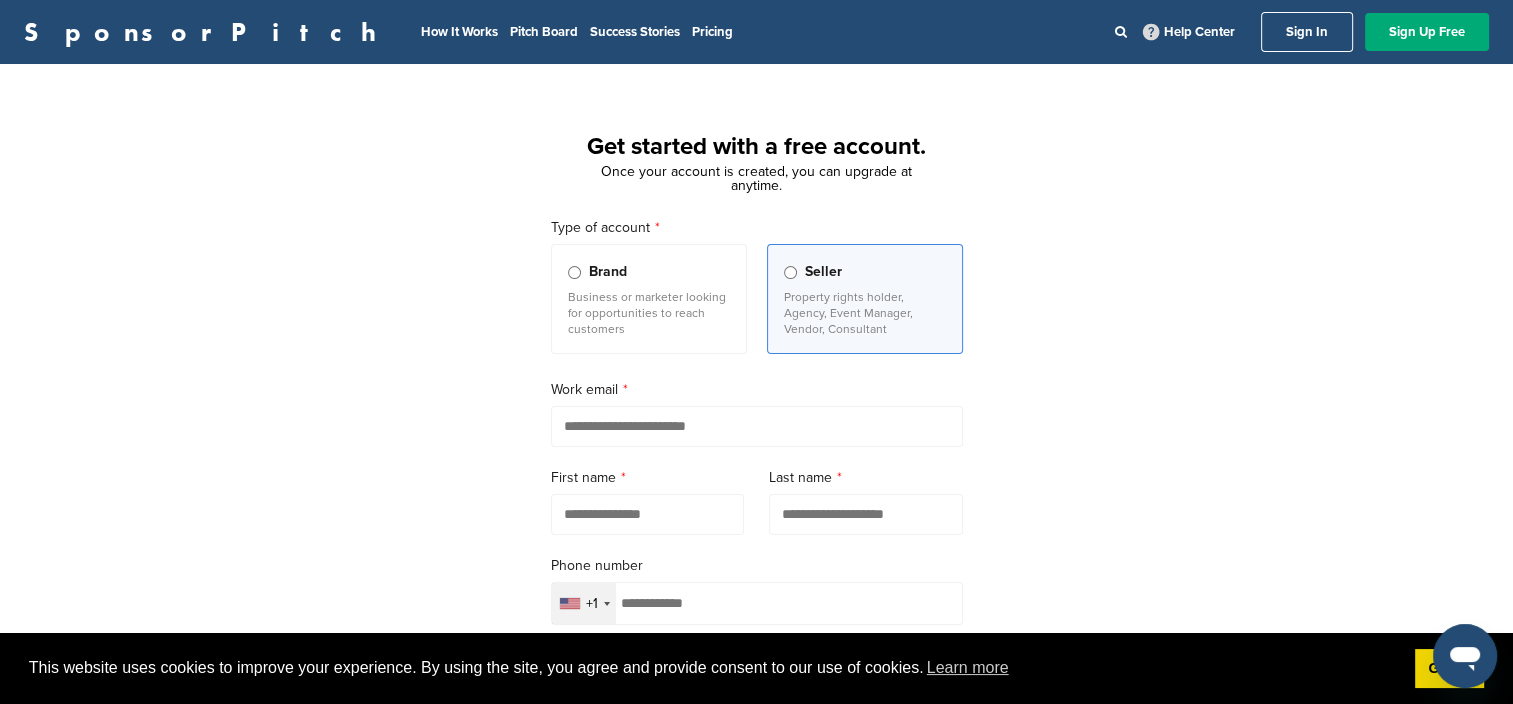 click at bounding box center [757, 426] 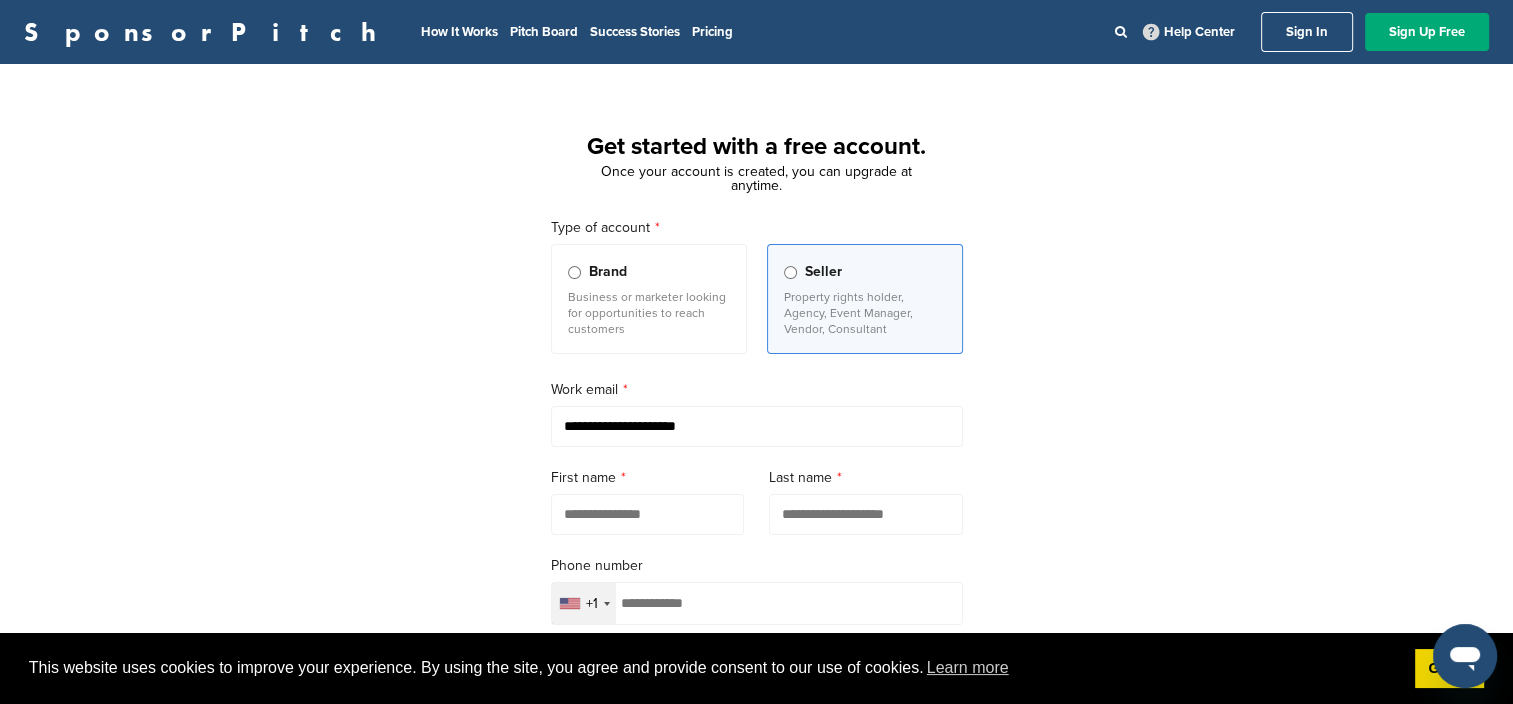 type on "*****" 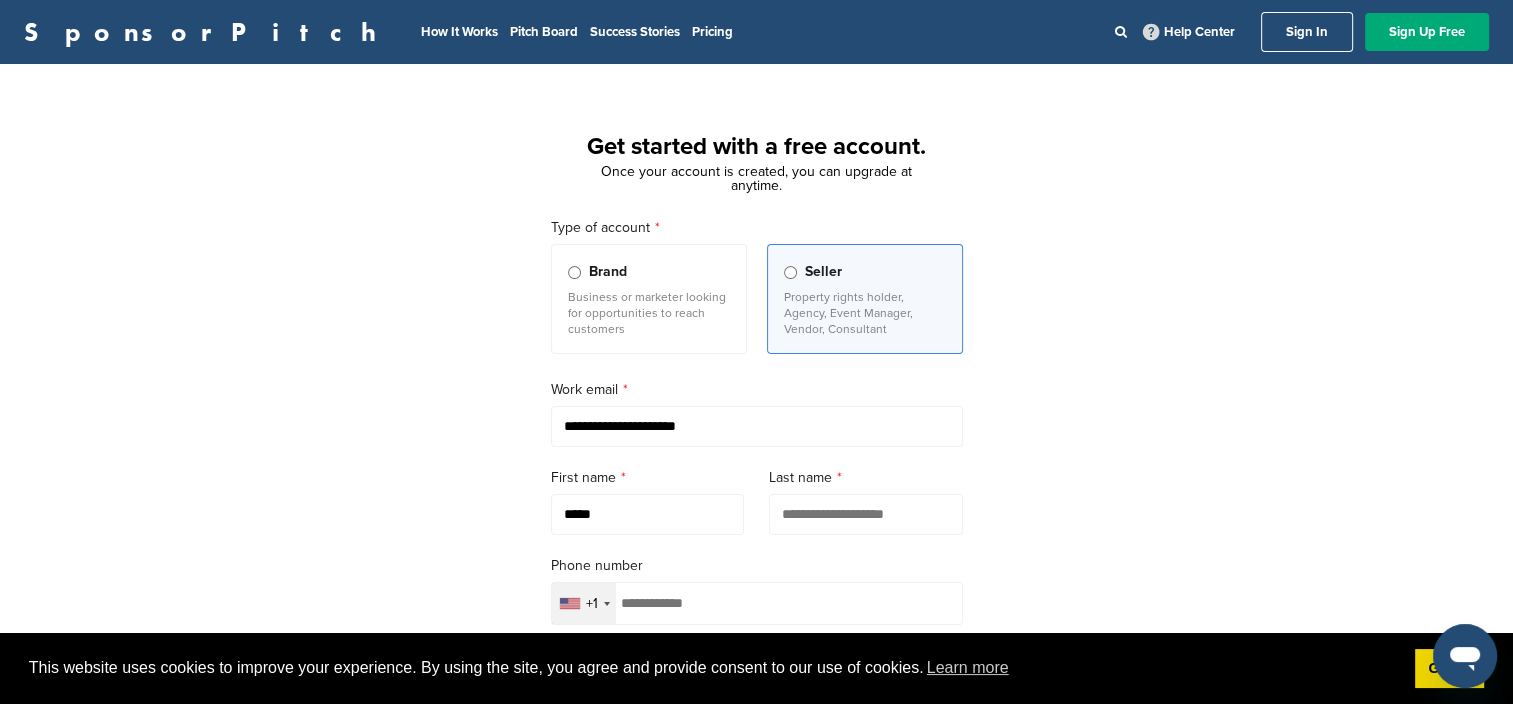 type on "*****" 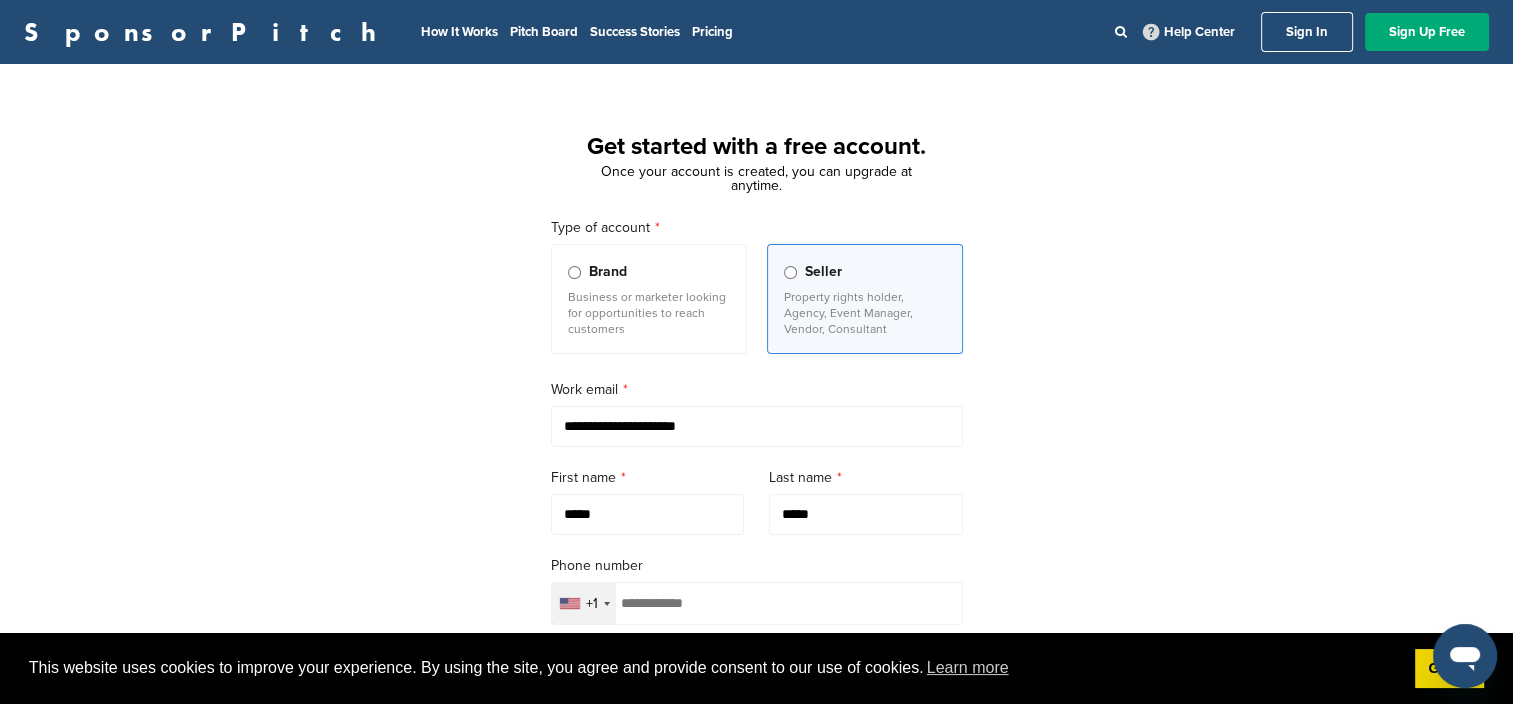 type on "**********" 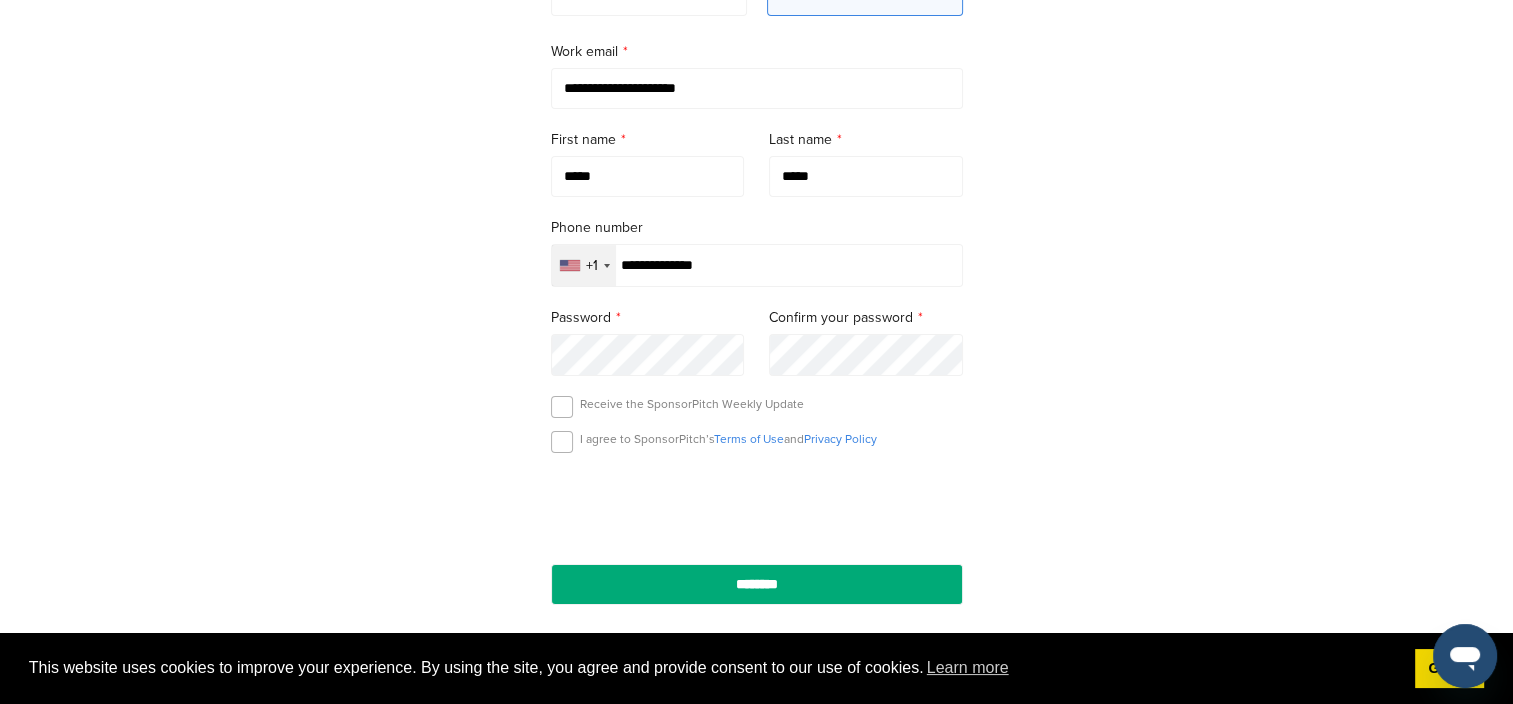 scroll, scrollTop: 350, scrollLeft: 0, axis: vertical 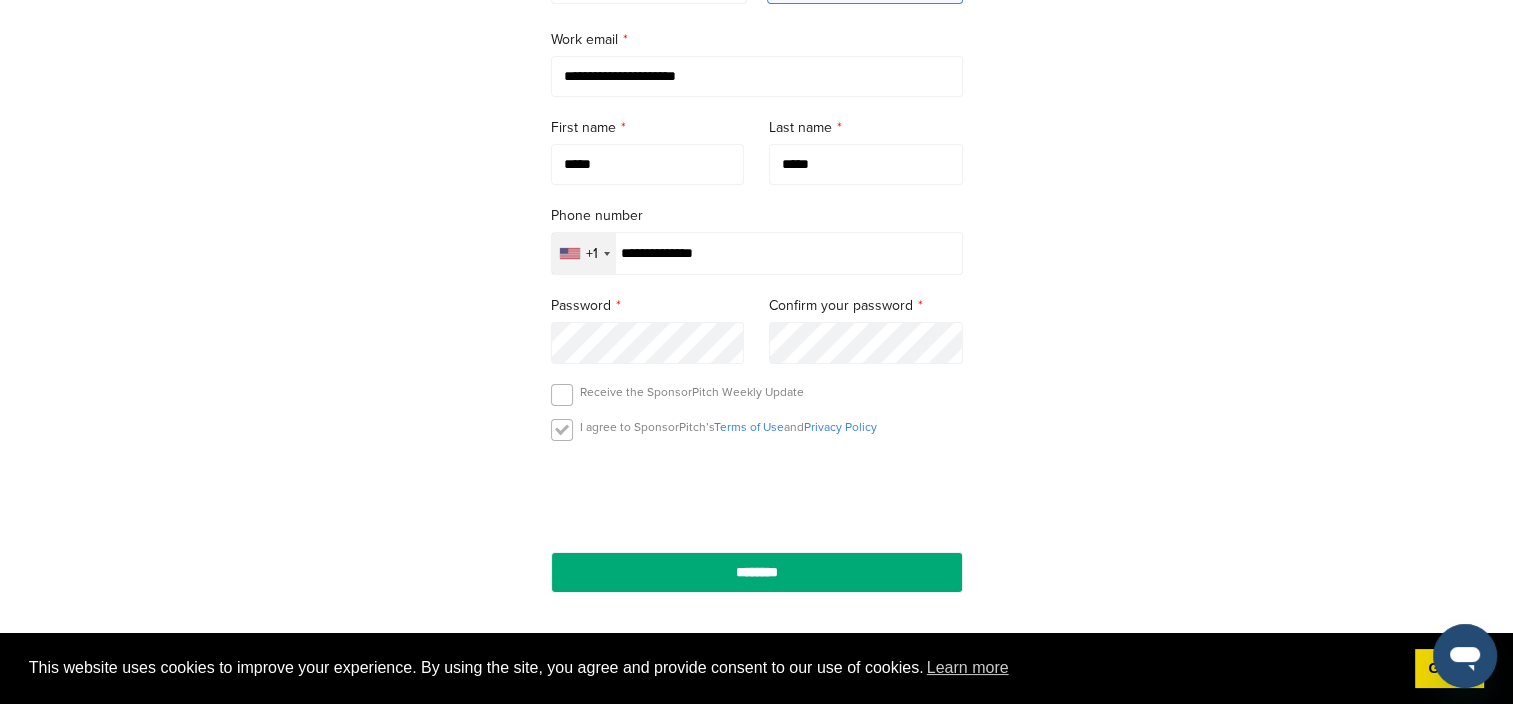 click at bounding box center (562, 430) 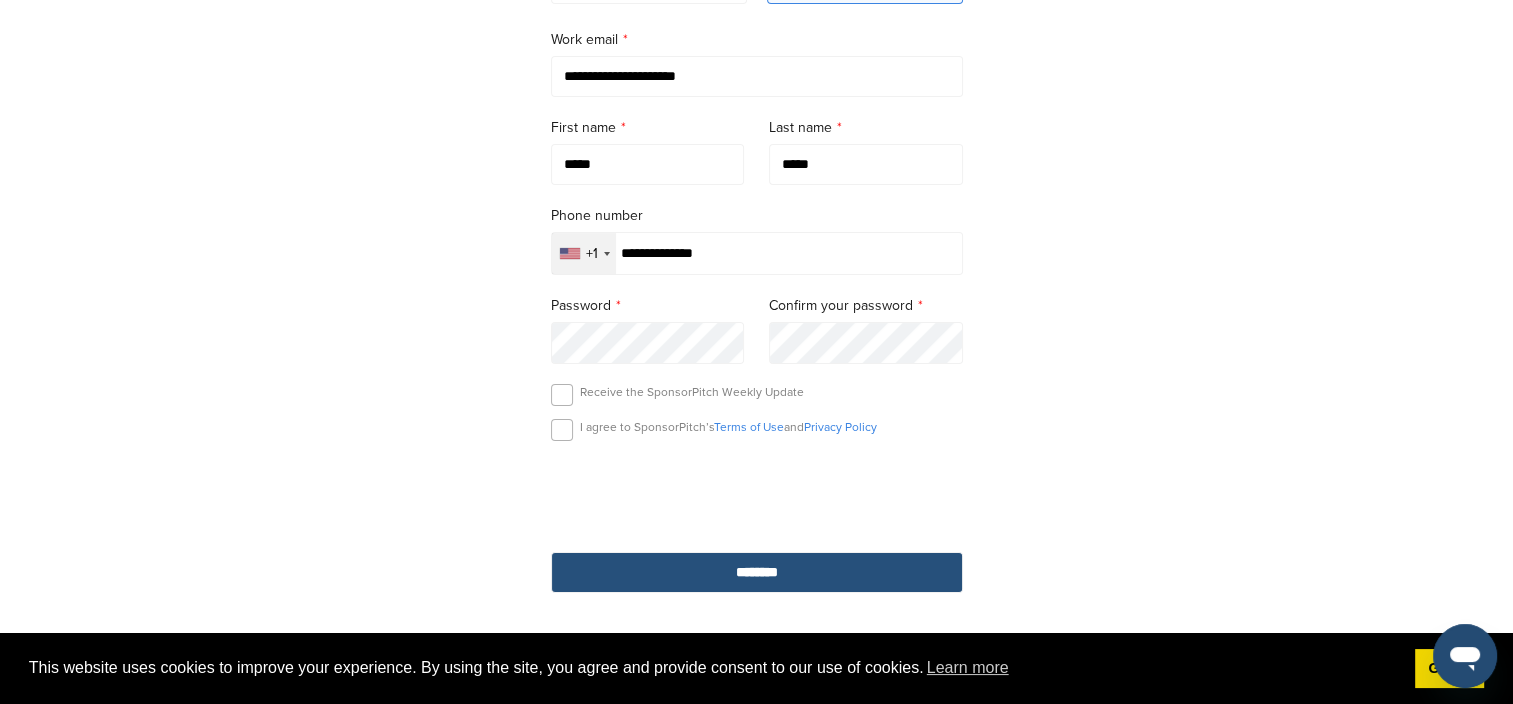 click on "********" at bounding box center (757, 572) 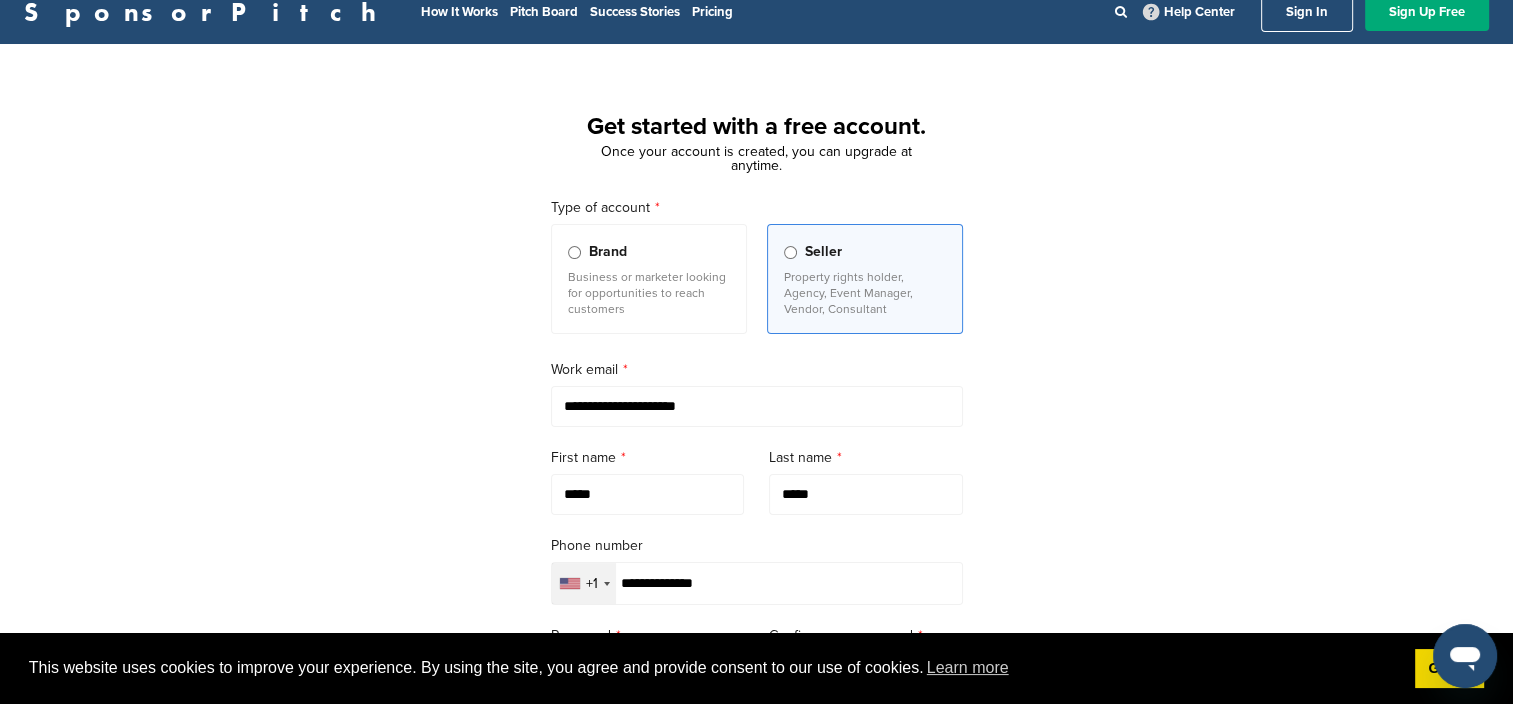 scroll, scrollTop: 0, scrollLeft: 0, axis: both 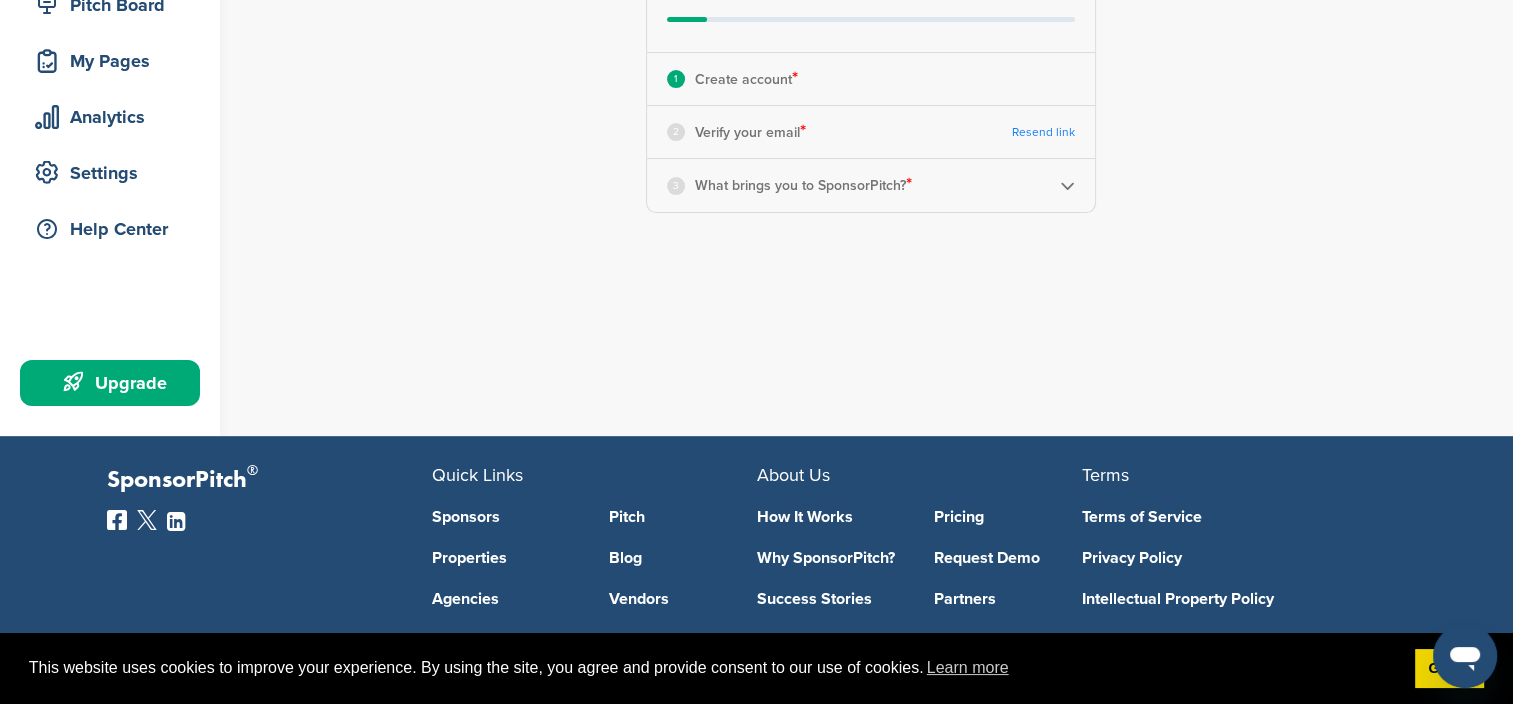 click on "2
Verify your email
*
Resend link" at bounding box center [871, 132] 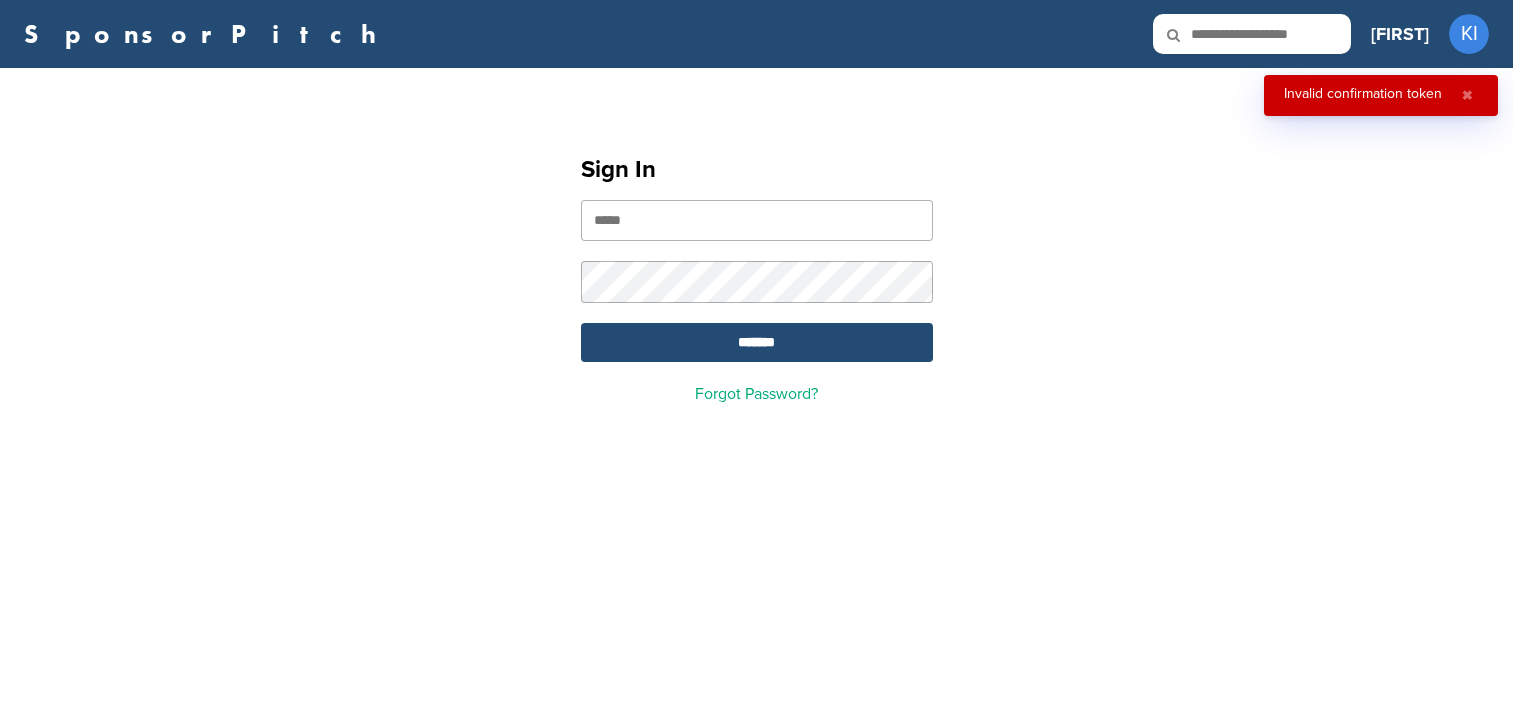 scroll, scrollTop: 0, scrollLeft: 0, axis: both 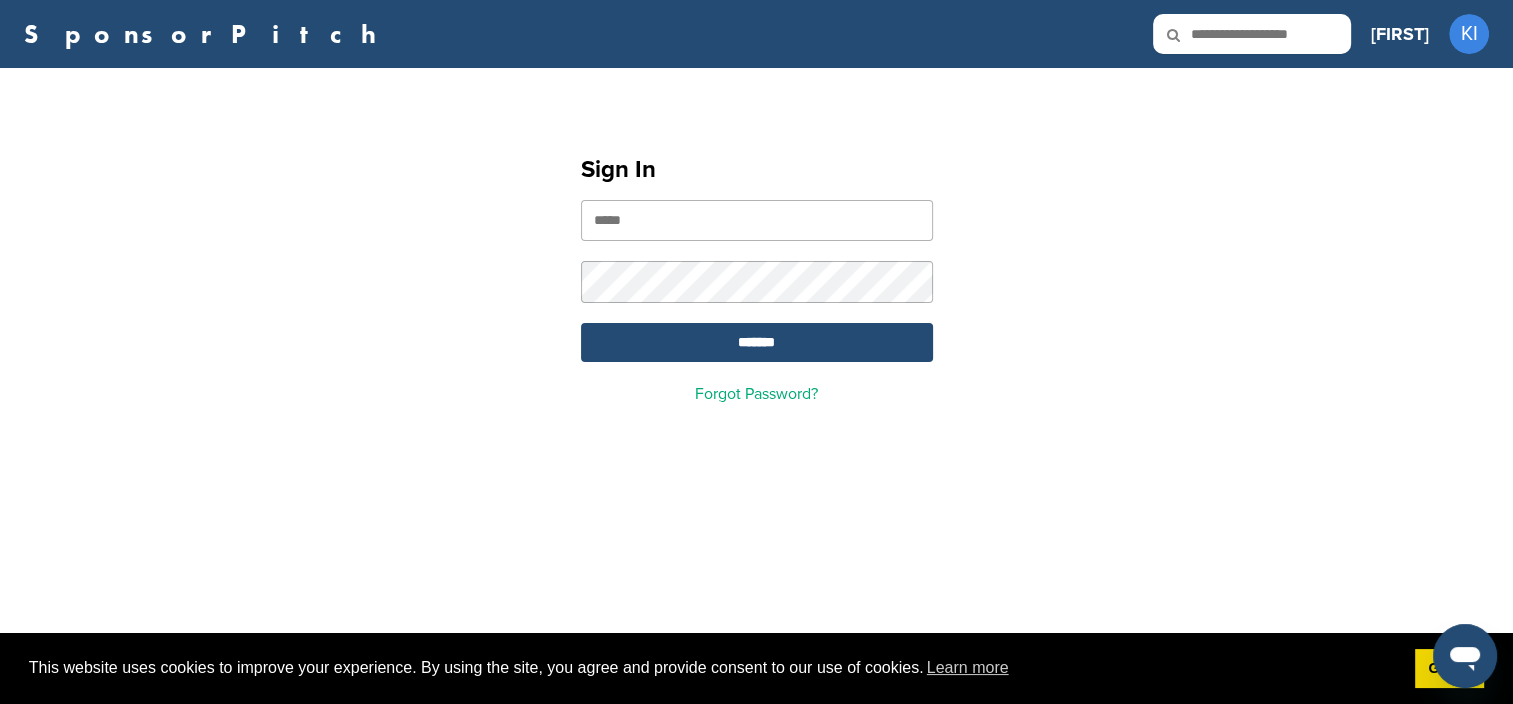 click at bounding box center [757, 220] 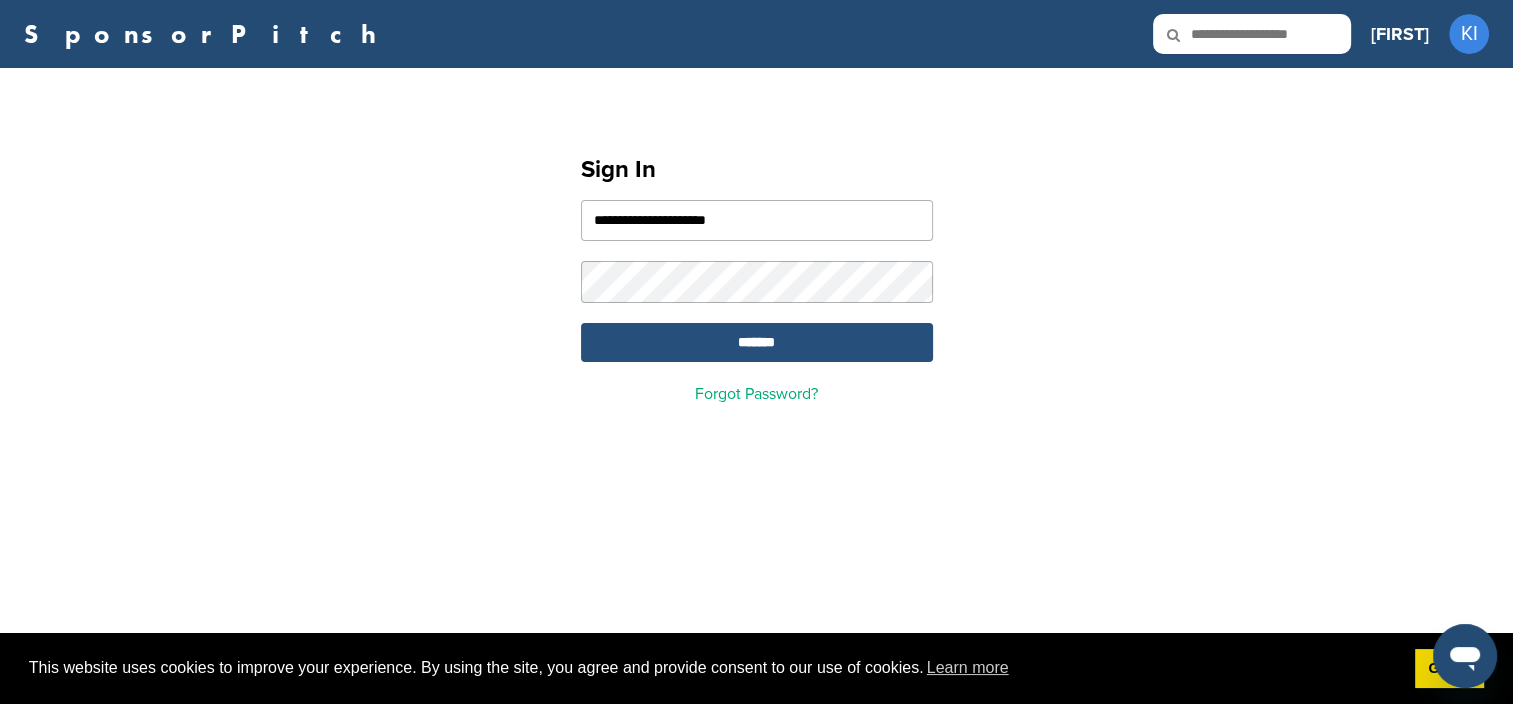 click on "*******" at bounding box center [757, 342] 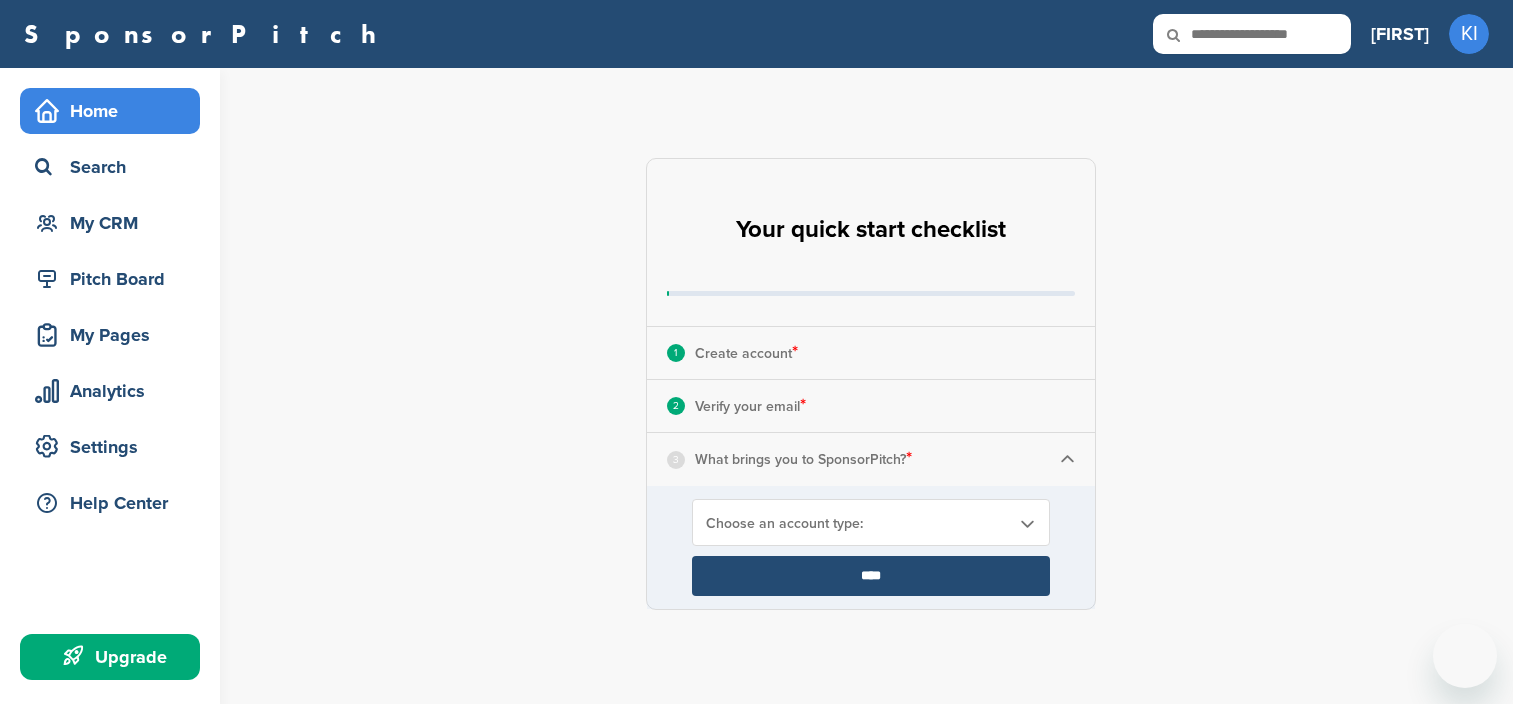 scroll, scrollTop: 0, scrollLeft: 0, axis: both 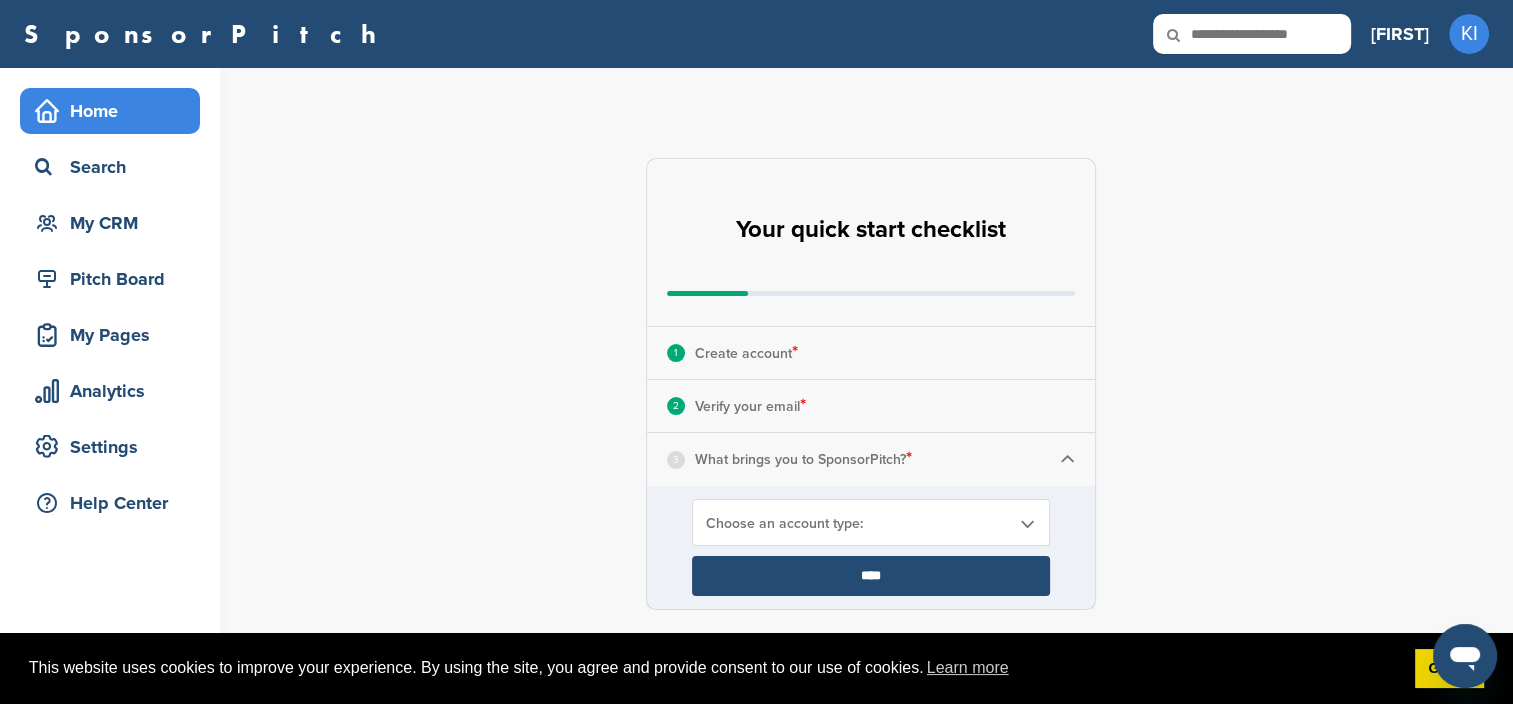 click at bounding box center [1027, 523] 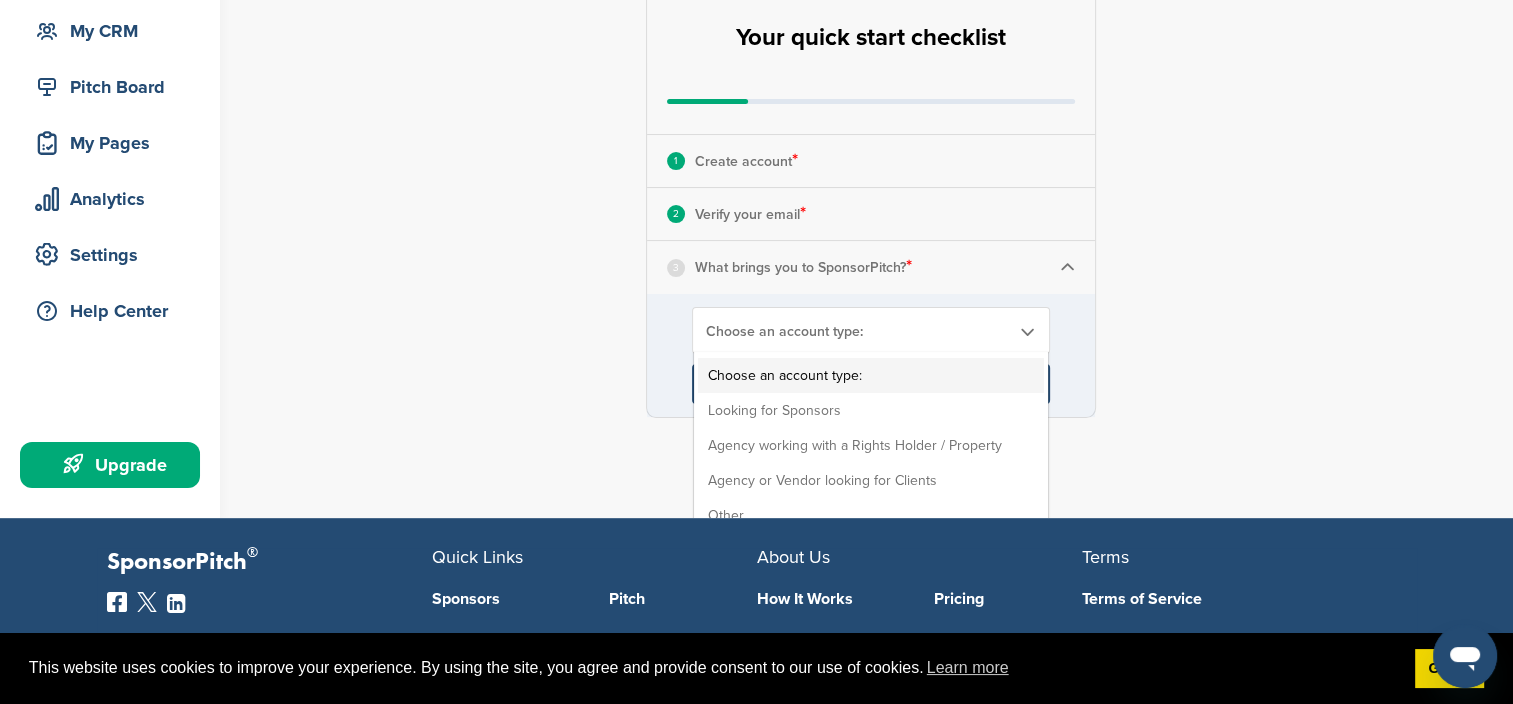 scroll, scrollTop: 198, scrollLeft: 0, axis: vertical 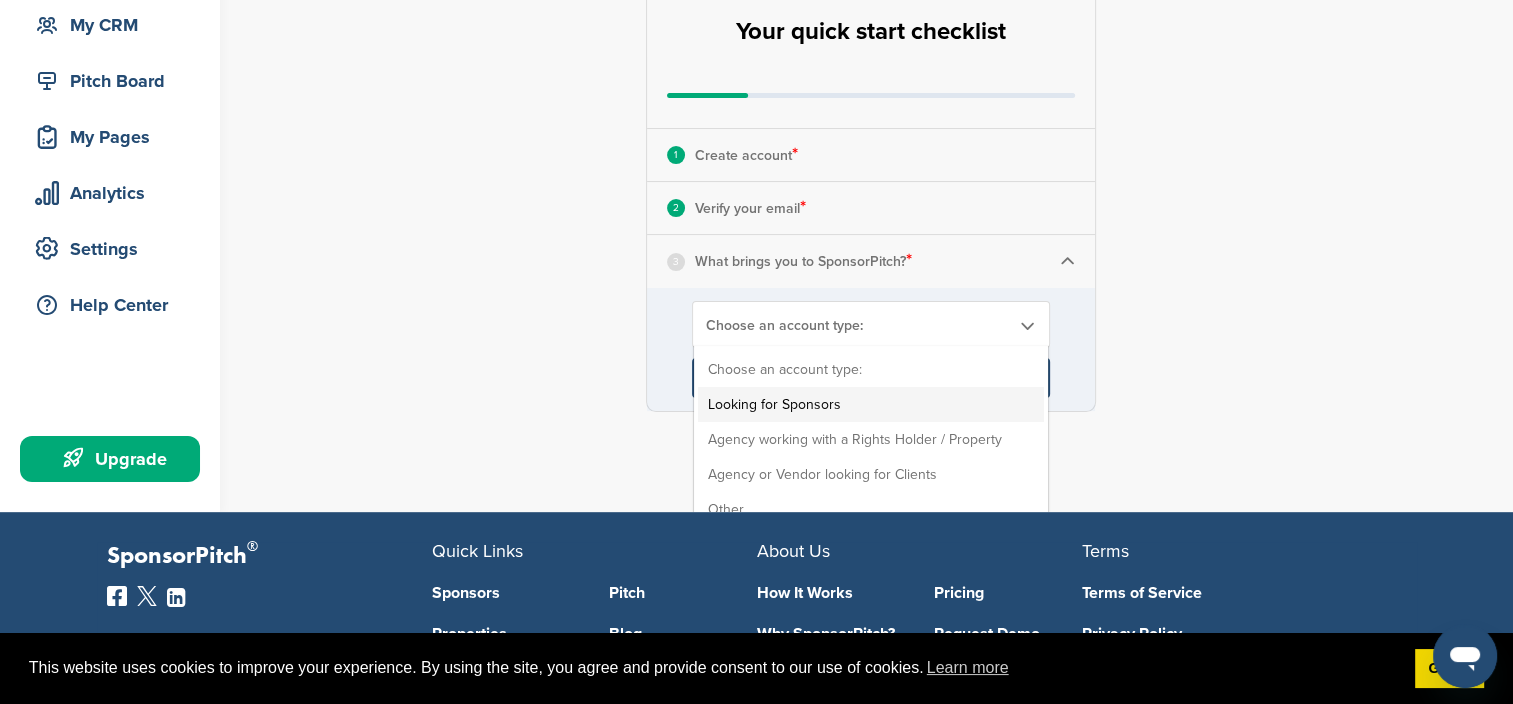 click on "Looking for Sponsors" at bounding box center (871, 404) 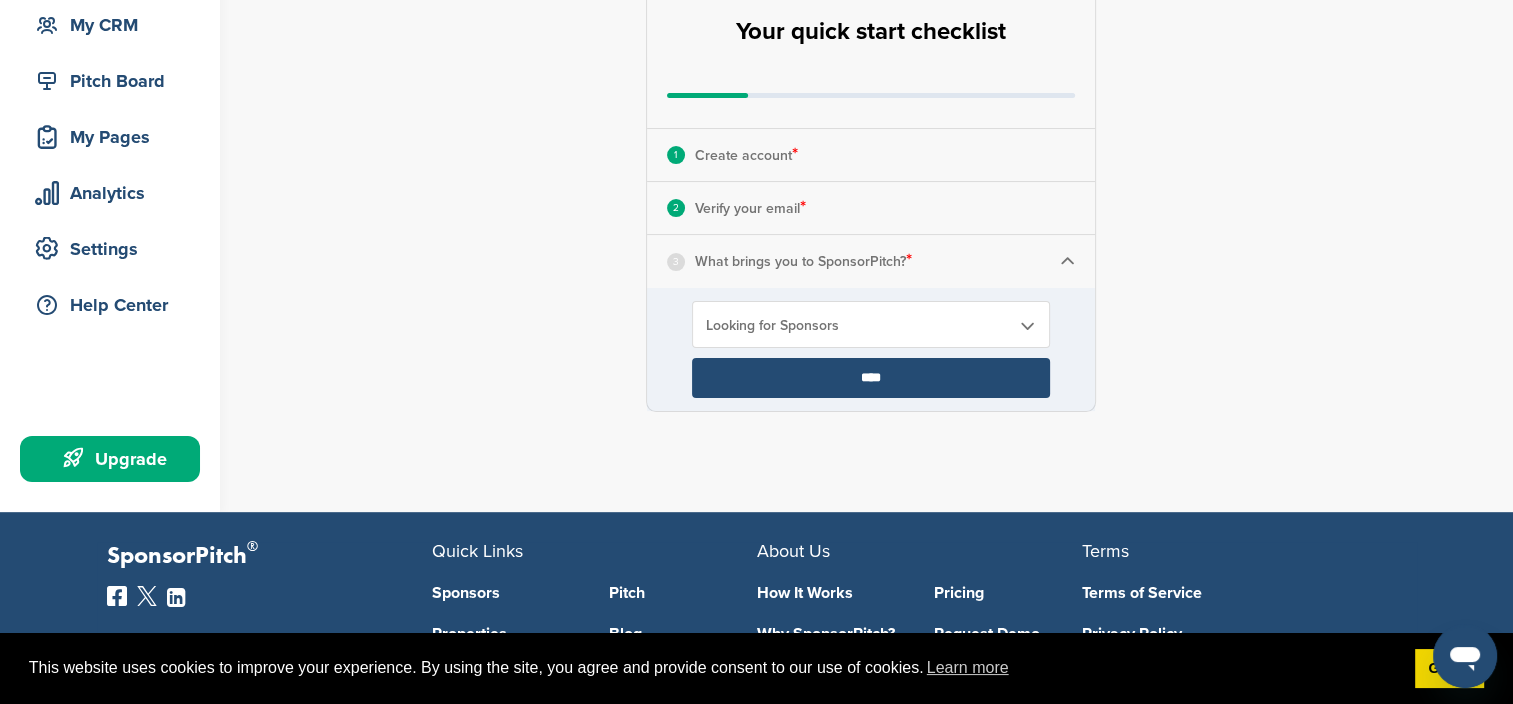 click on "****" at bounding box center (871, 378) 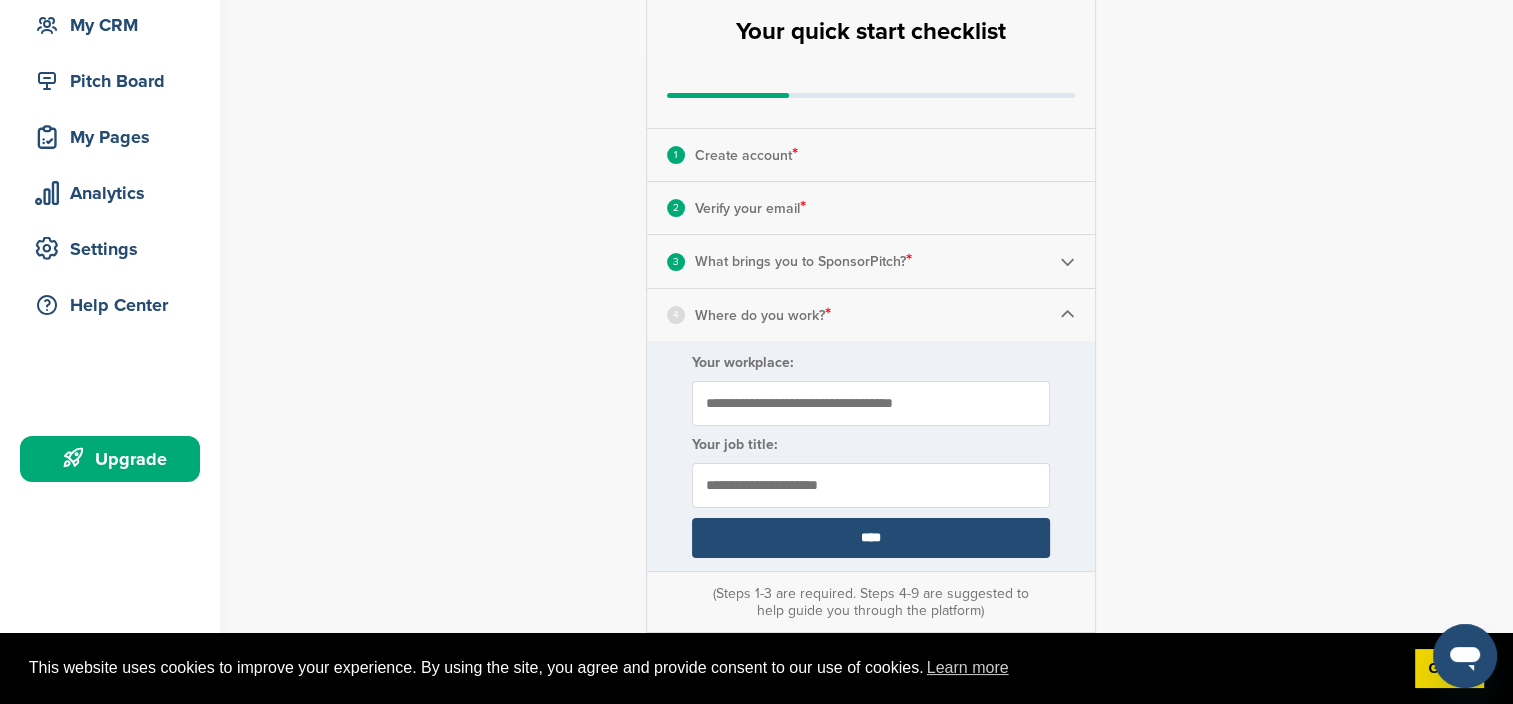 click on "Your workplace:" at bounding box center (871, 403) 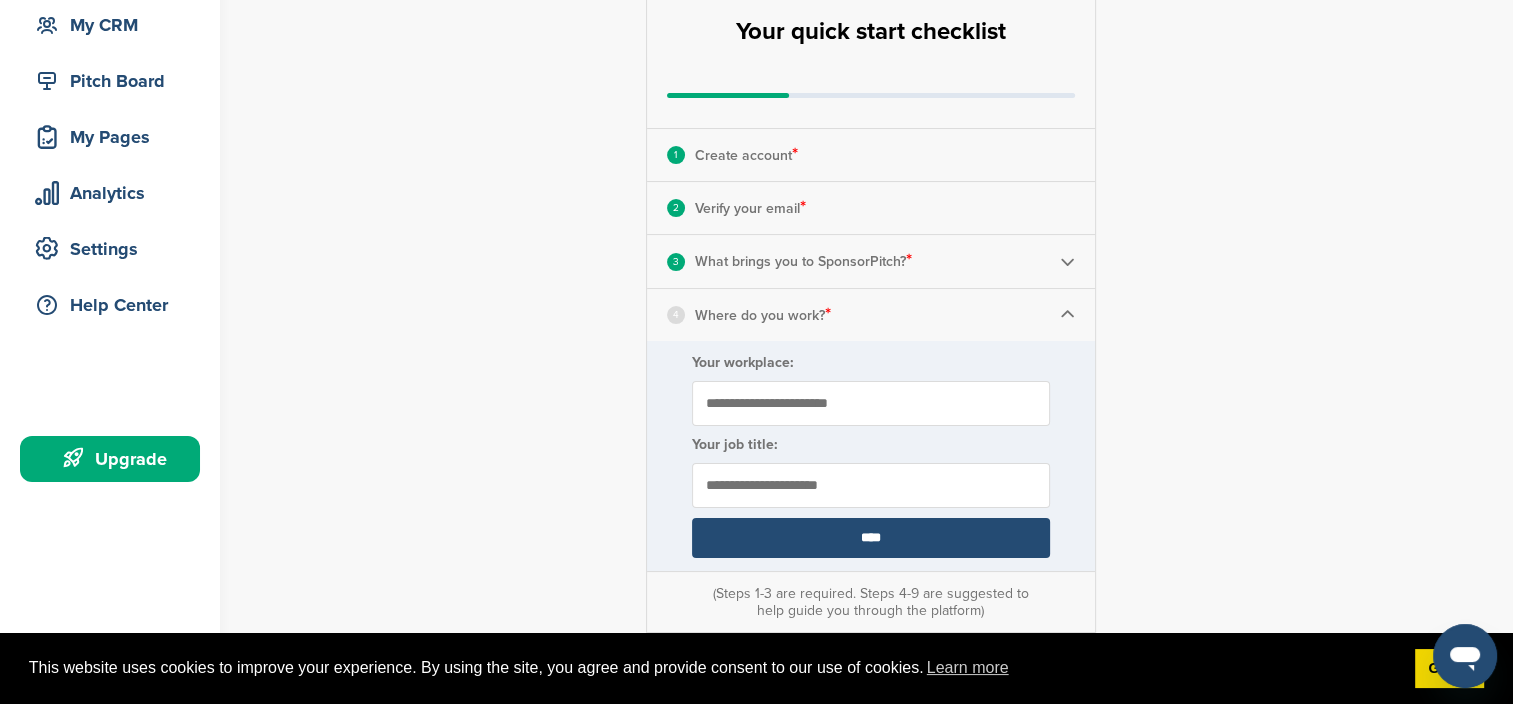 type on "**********" 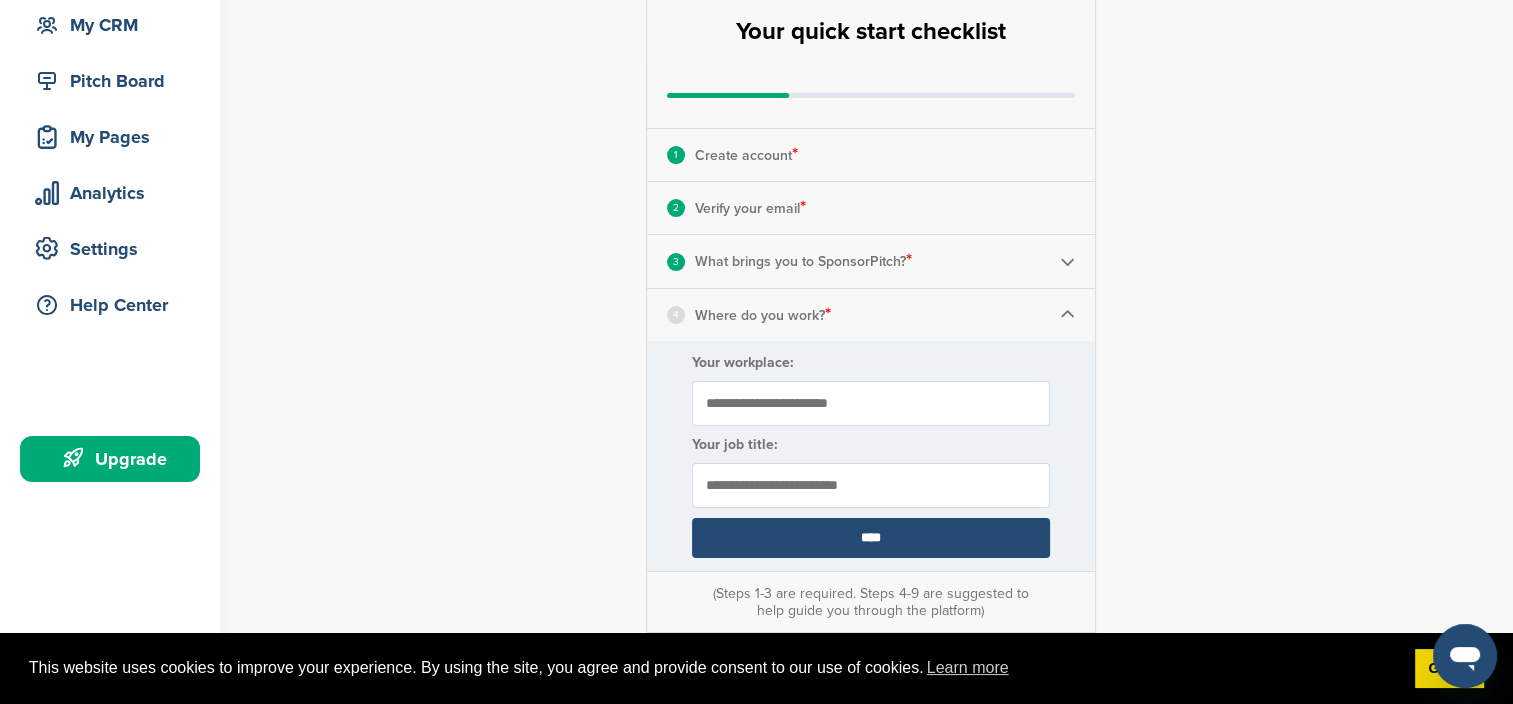 type on "**********" 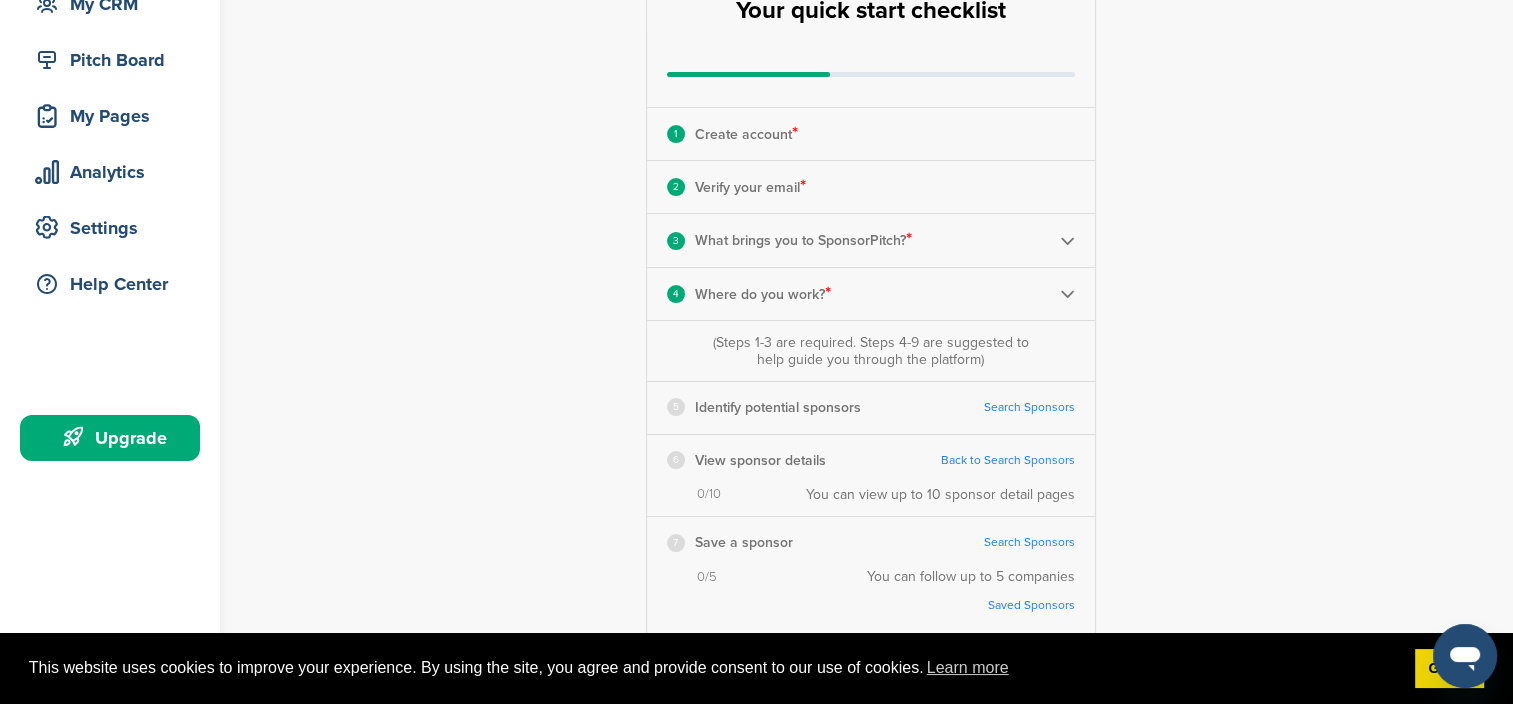 scroll, scrollTop: 223, scrollLeft: 0, axis: vertical 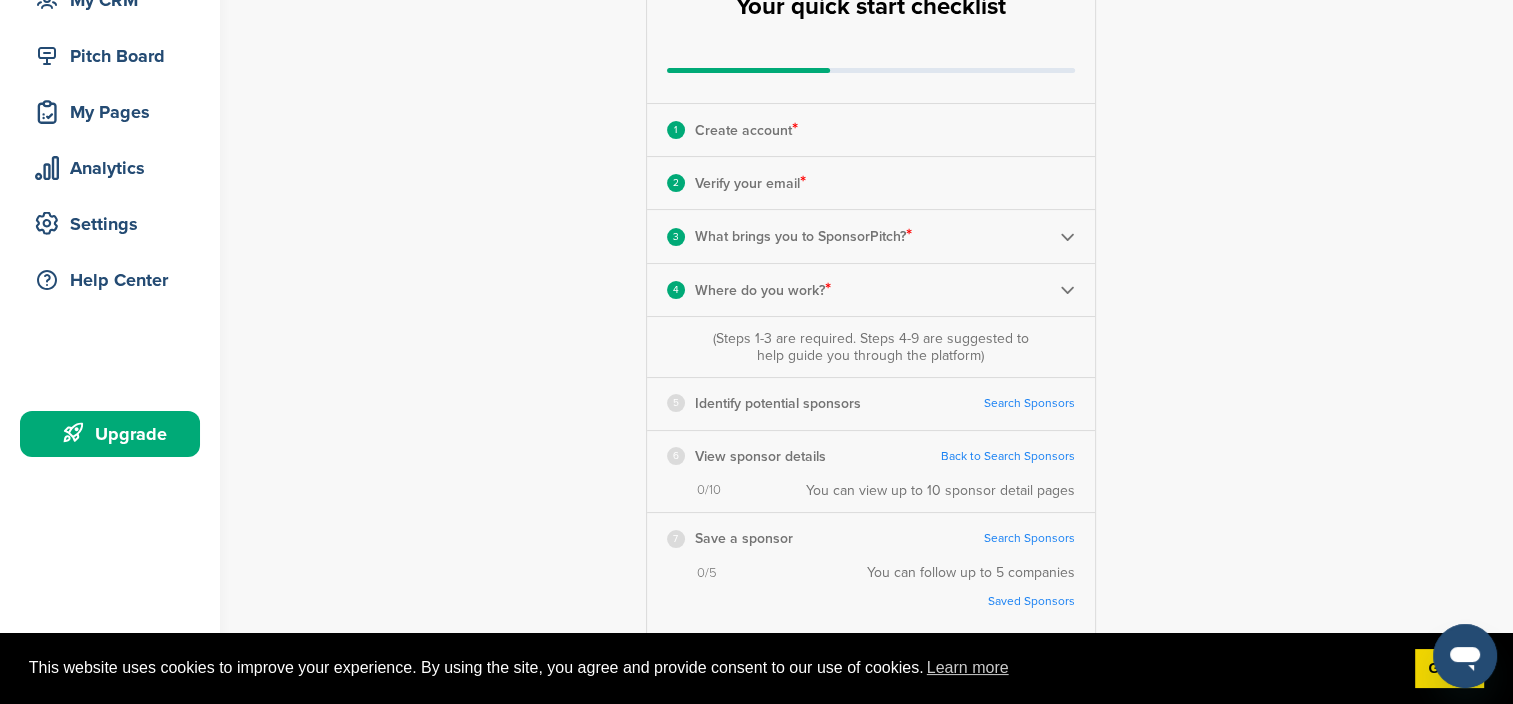 click on "Search Sponsors" at bounding box center (1029, 403) 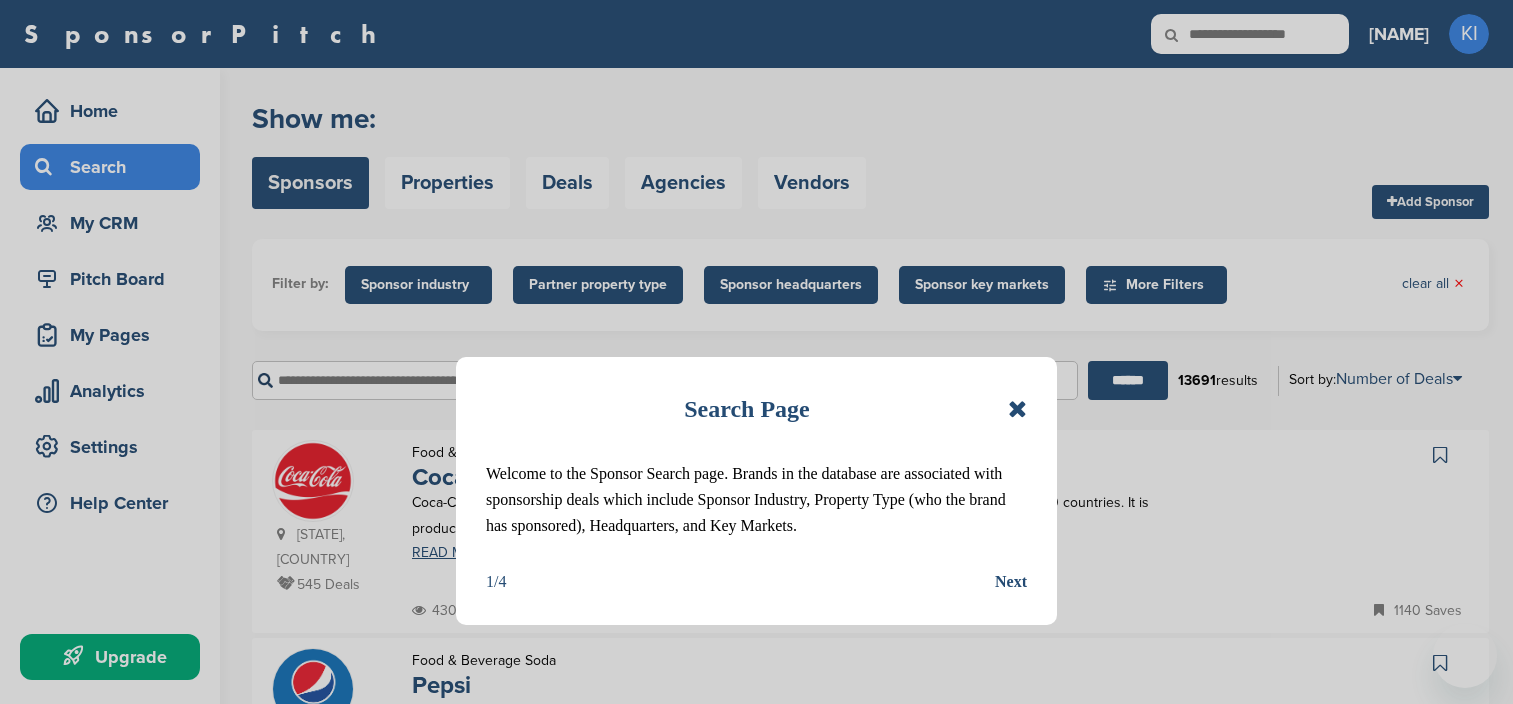 scroll, scrollTop: 0, scrollLeft: 0, axis: both 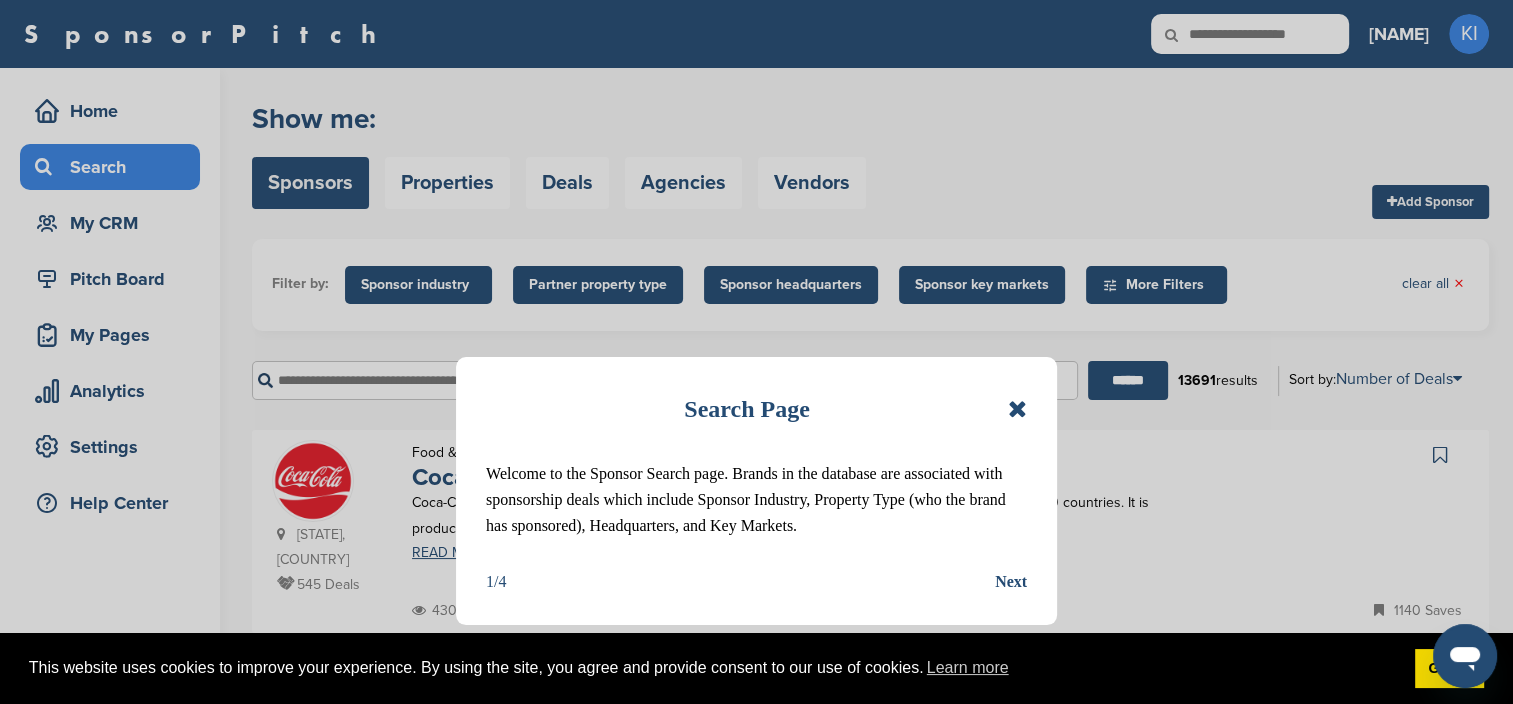 click on "Next" at bounding box center [1011, 582] 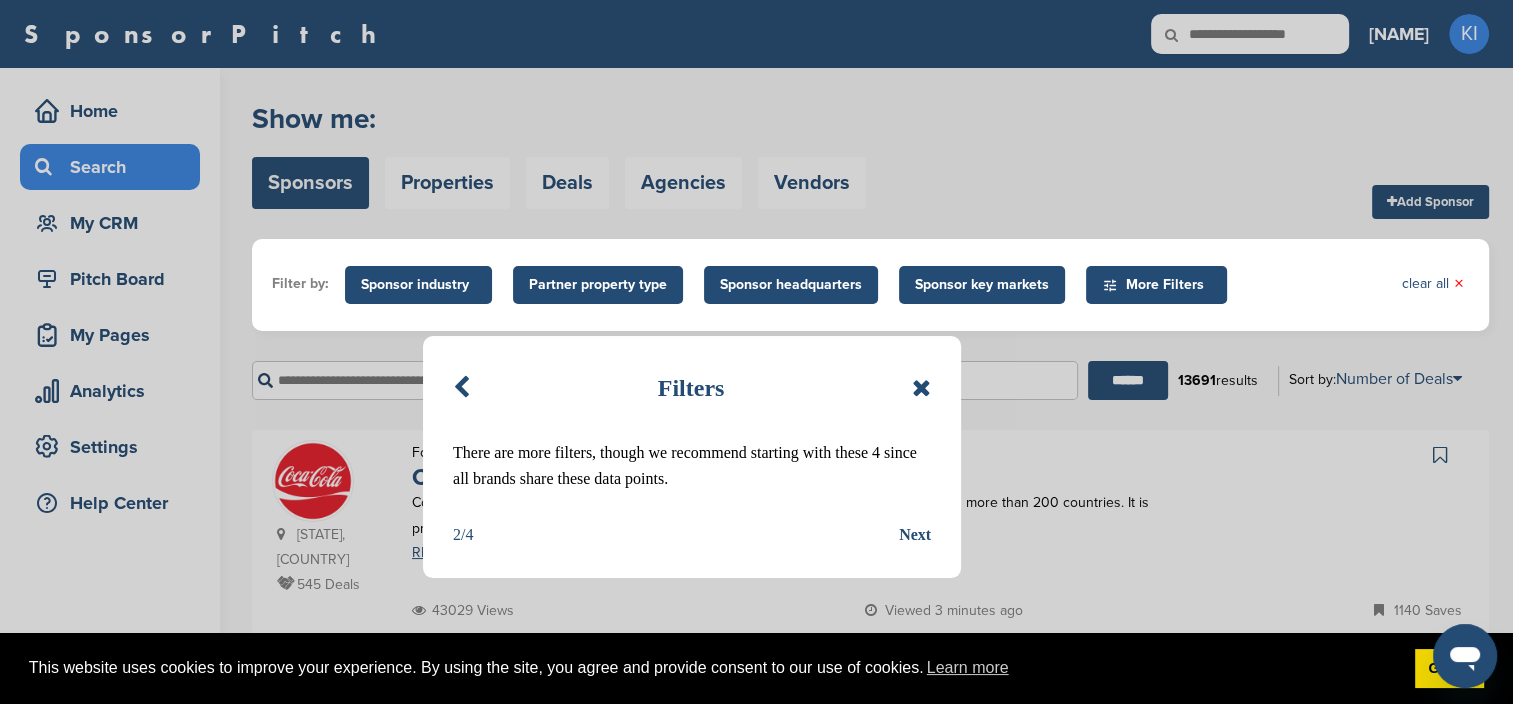 click on "Next" at bounding box center (915, 535) 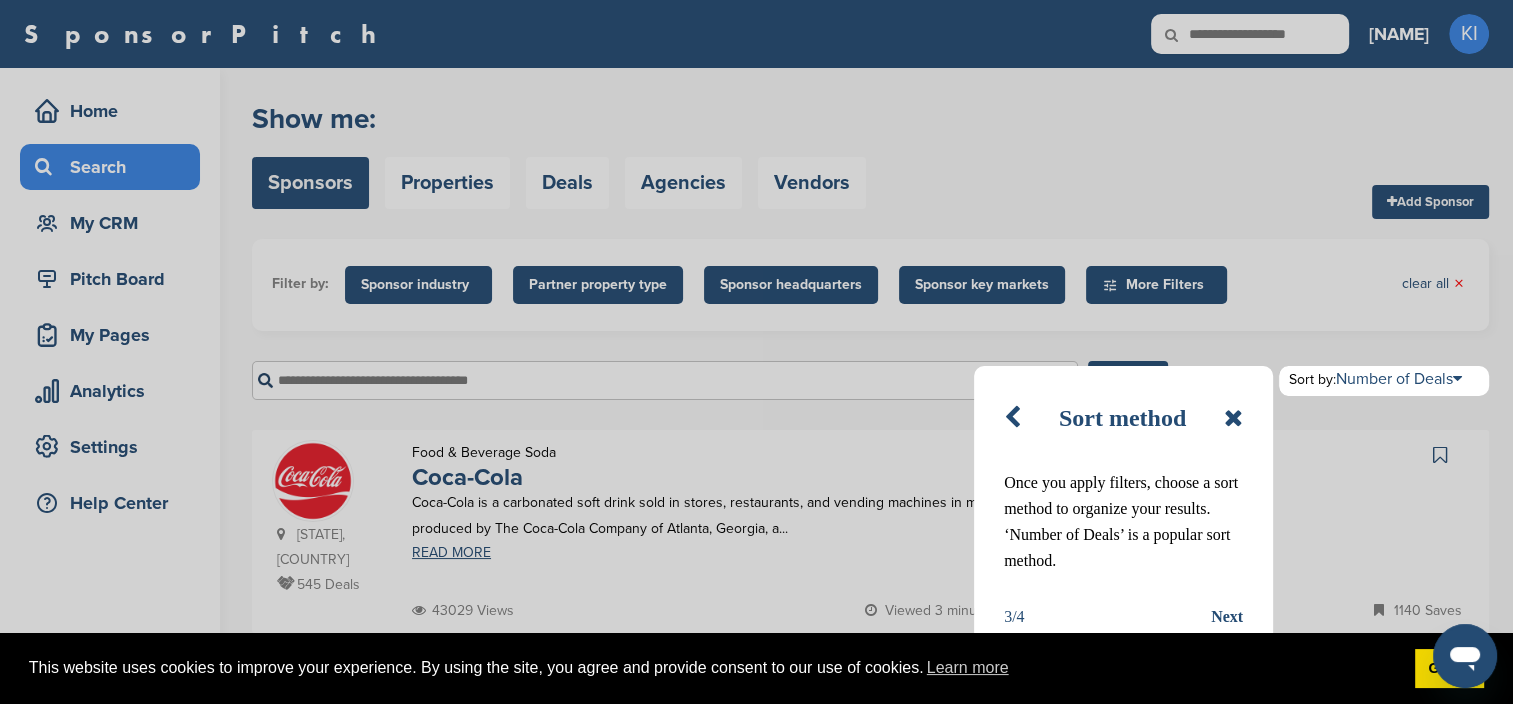 click on "Next" at bounding box center (1227, 617) 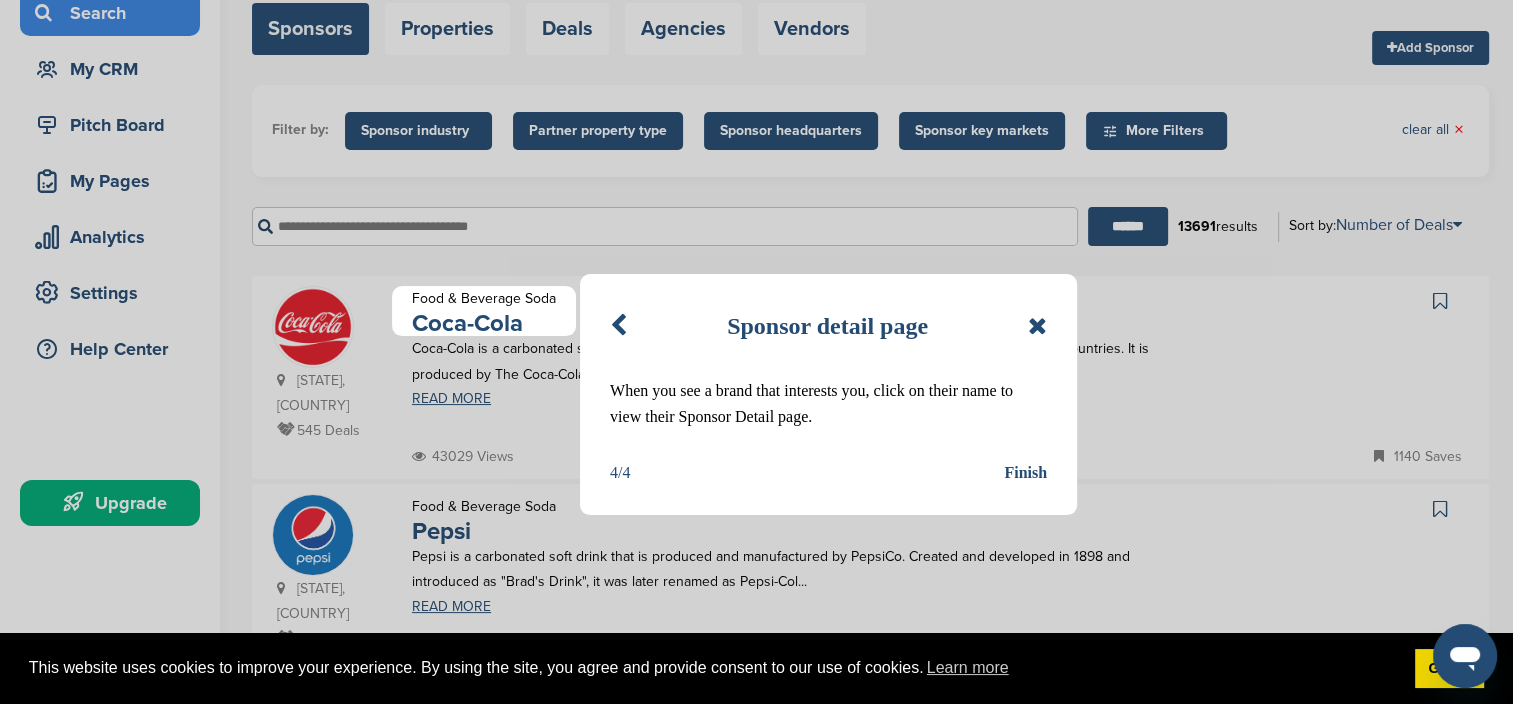 scroll, scrollTop: 163, scrollLeft: 0, axis: vertical 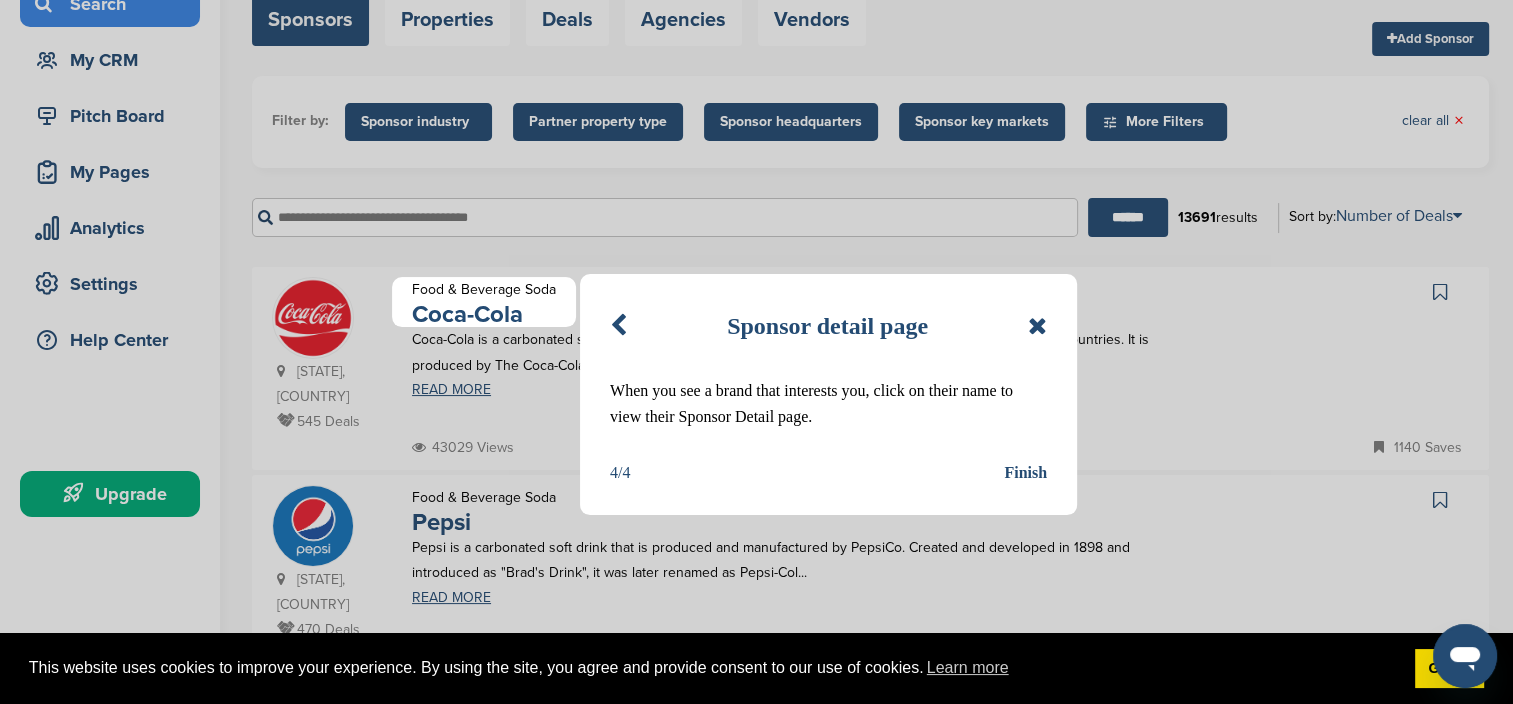 click on "Finish" at bounding box center (1025, 473) 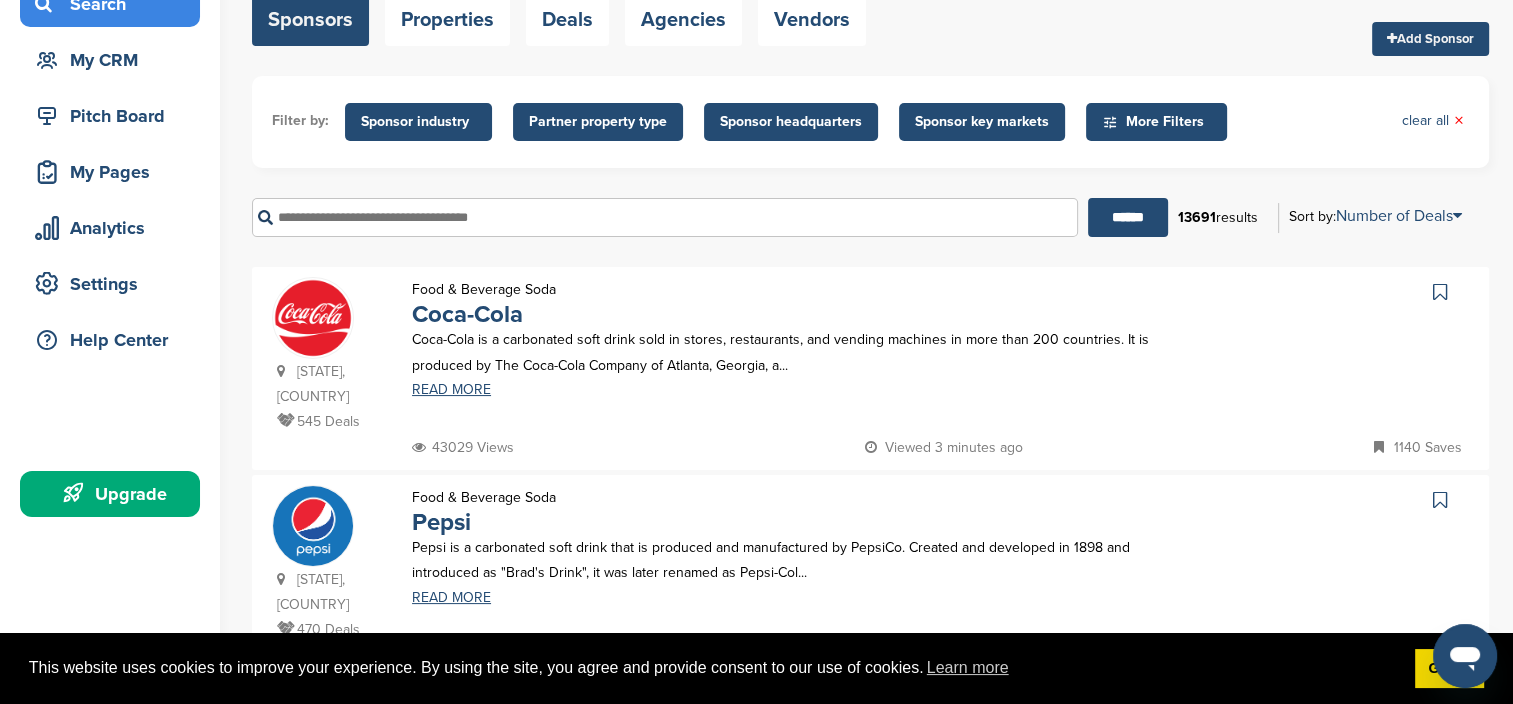 click on "Sponsor industry" at bounding box center [418, 122] 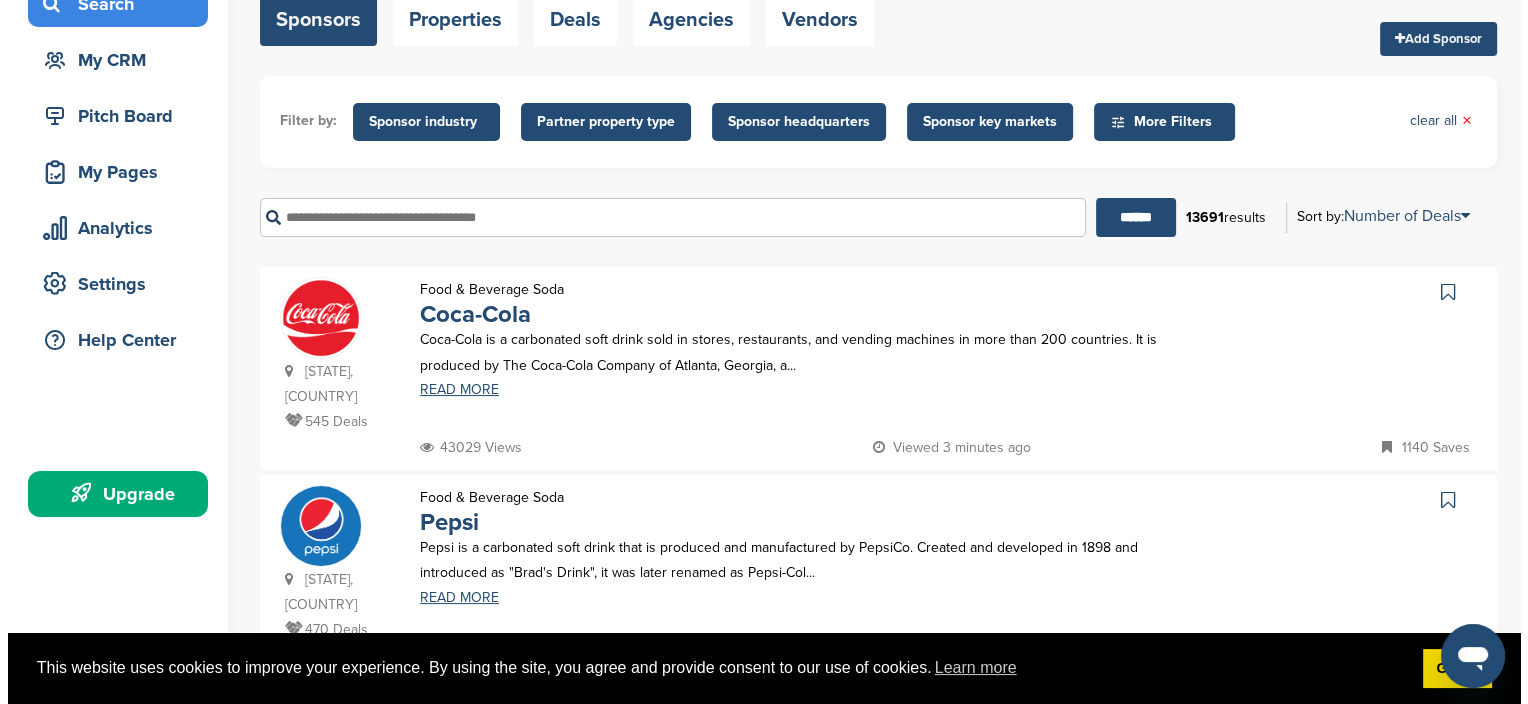 scroll, scrollTop: 0, scrollLeft: 0, axis: both 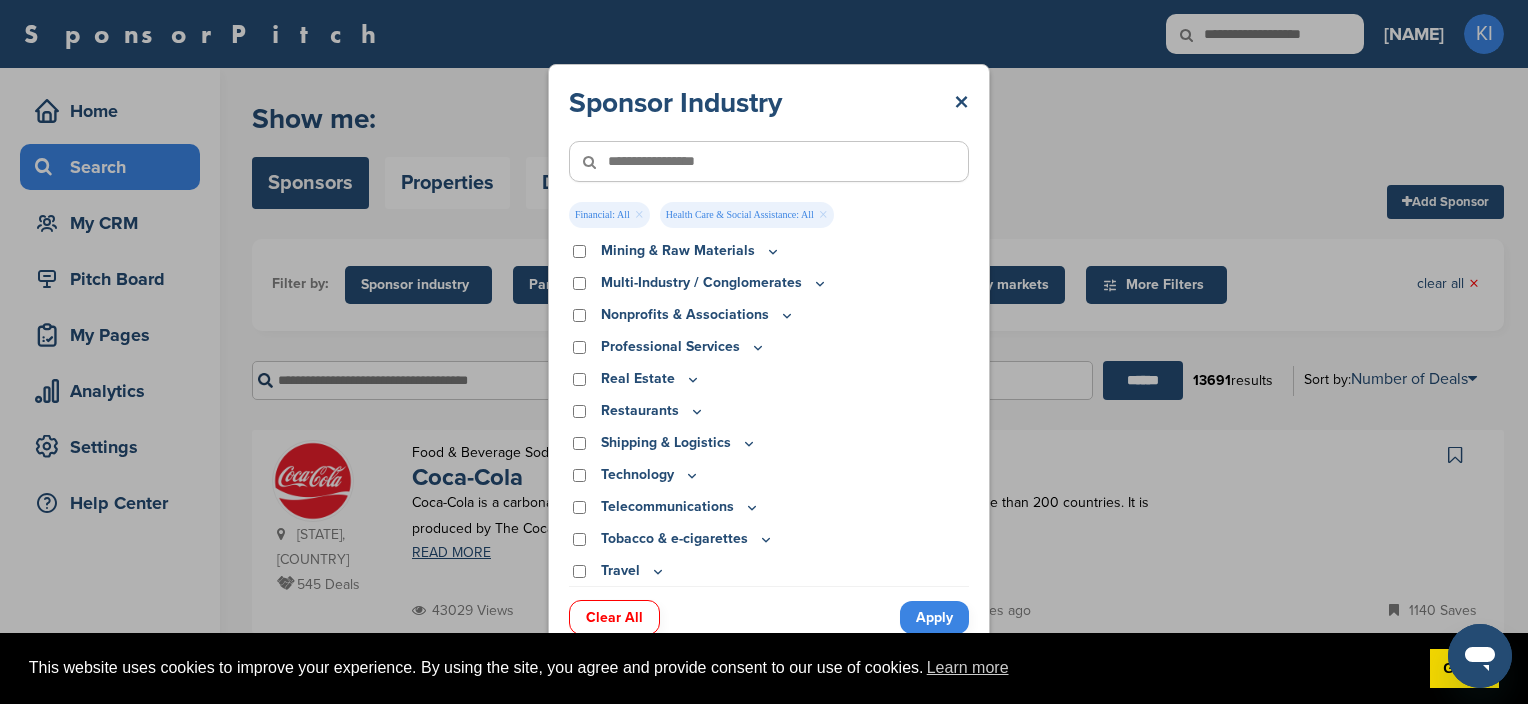 click on "Apply" at bounding box center [934, 617] 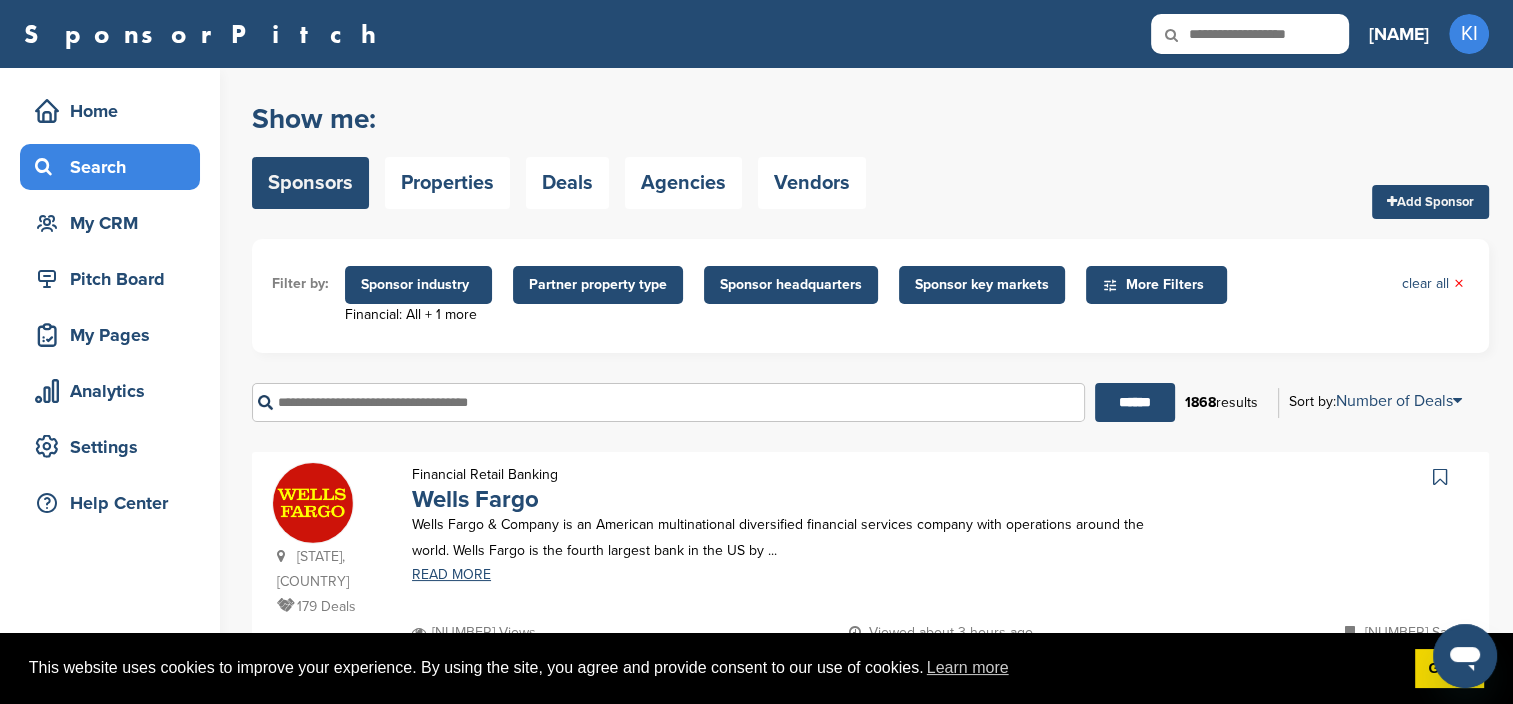 click on "Partner property type" at bounding box center (598, 285) 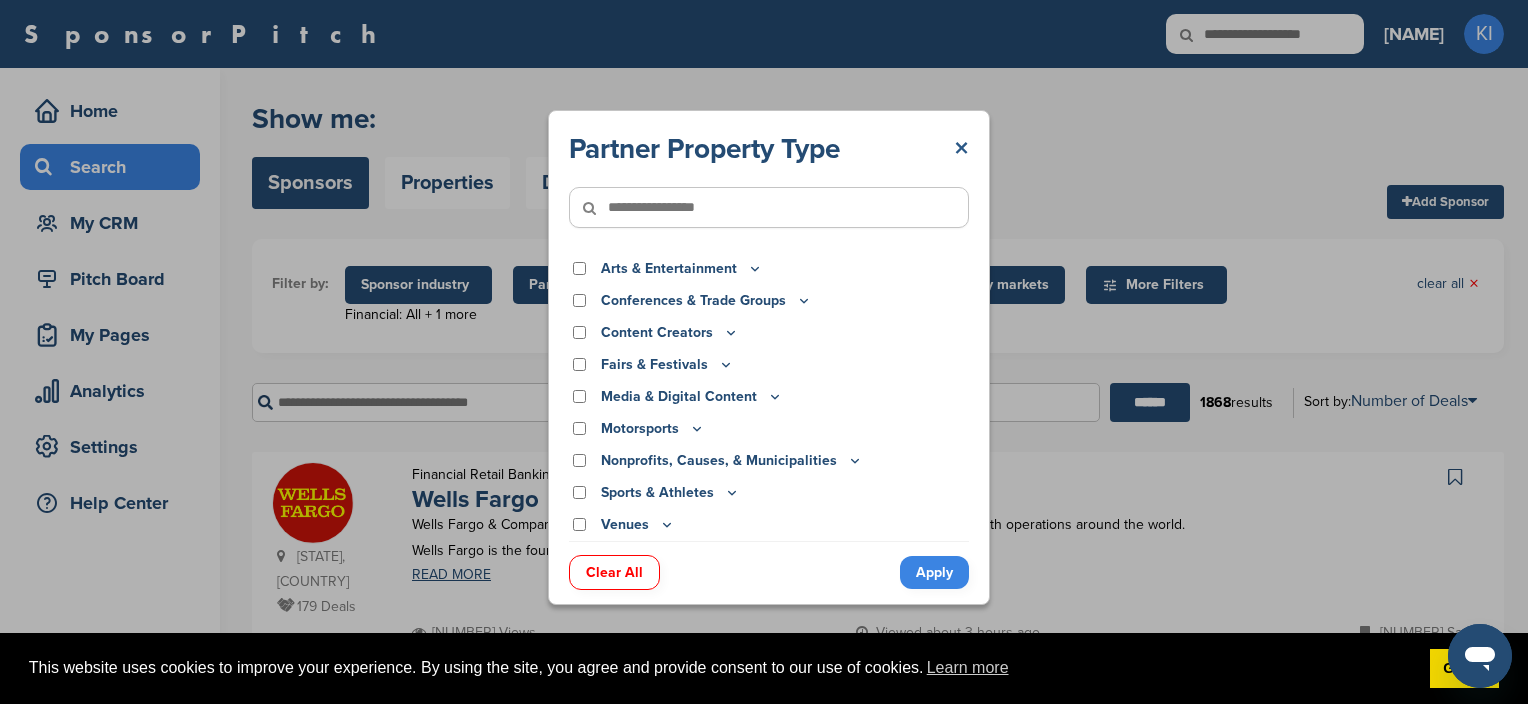 click on "×" at bounding box center (961, 149) 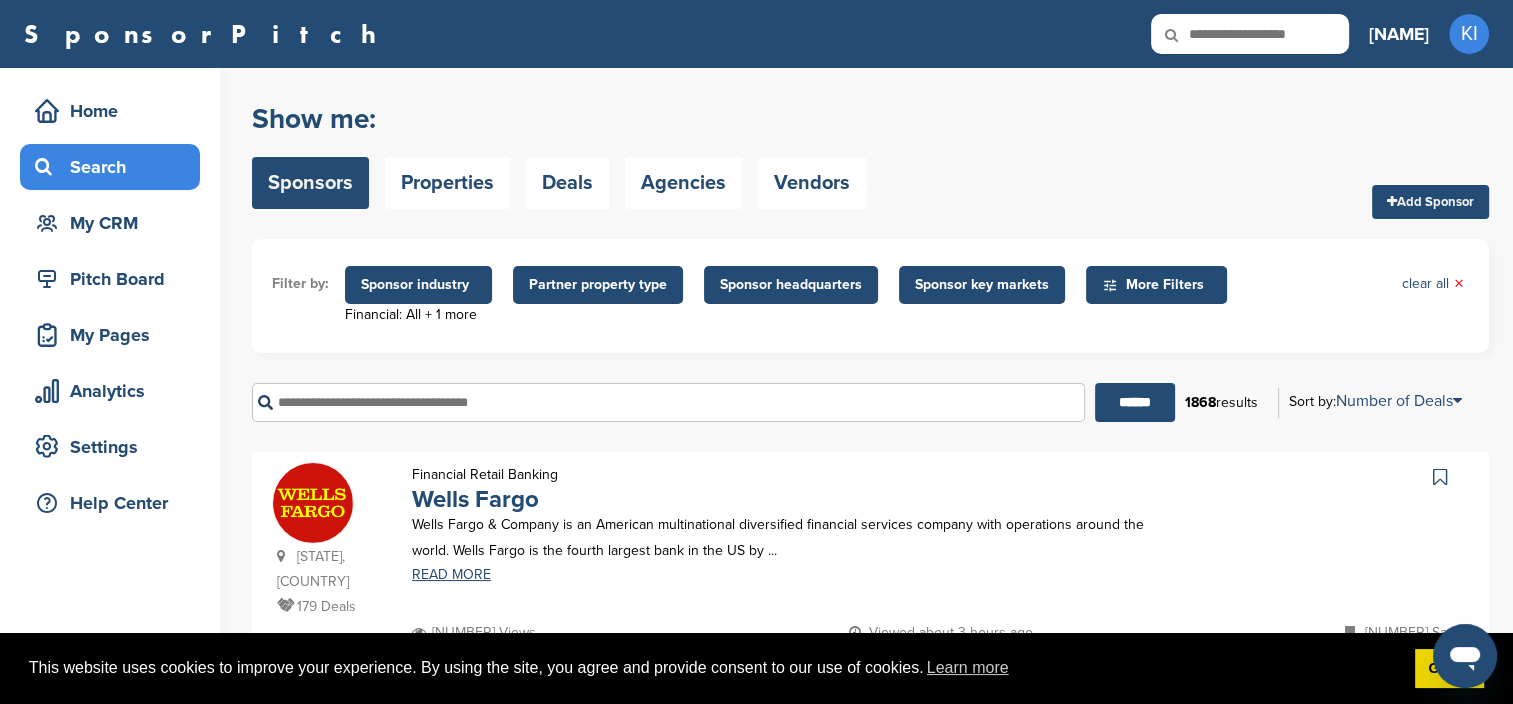 click on "Sponsor headquarters" at bounding box center [791, 285] 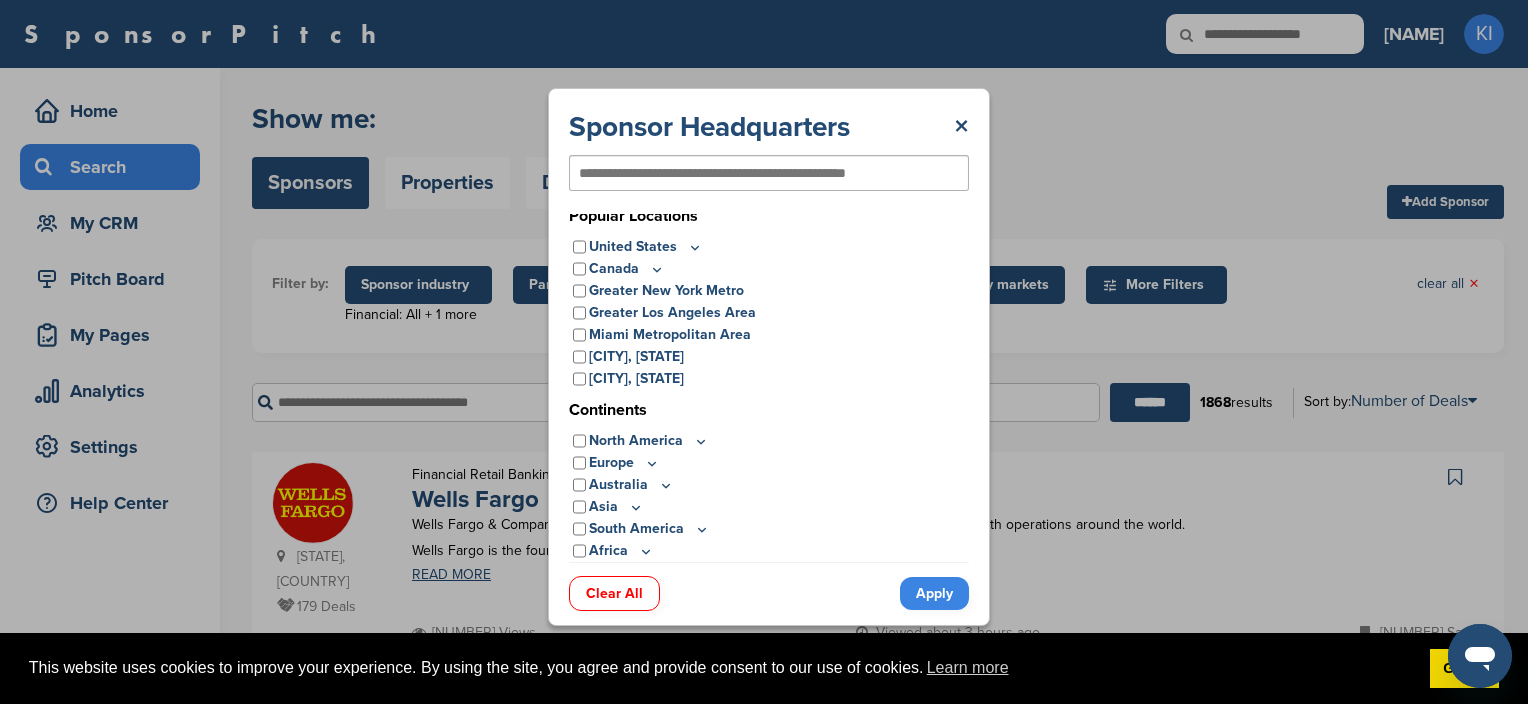 scroll, scrollTop: 0, scrollLeft: 0, axis: both 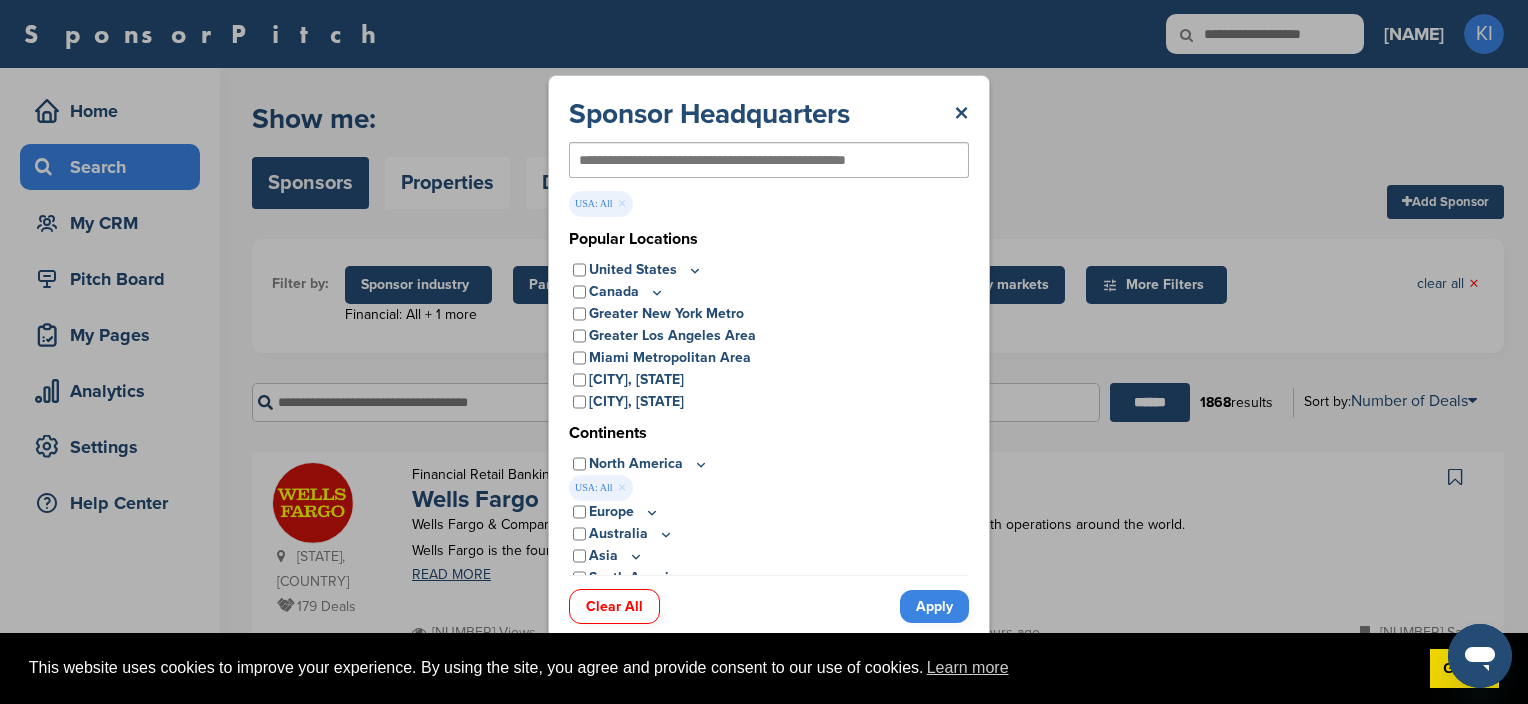 click on "Apply" at bounding box center (934, 606) 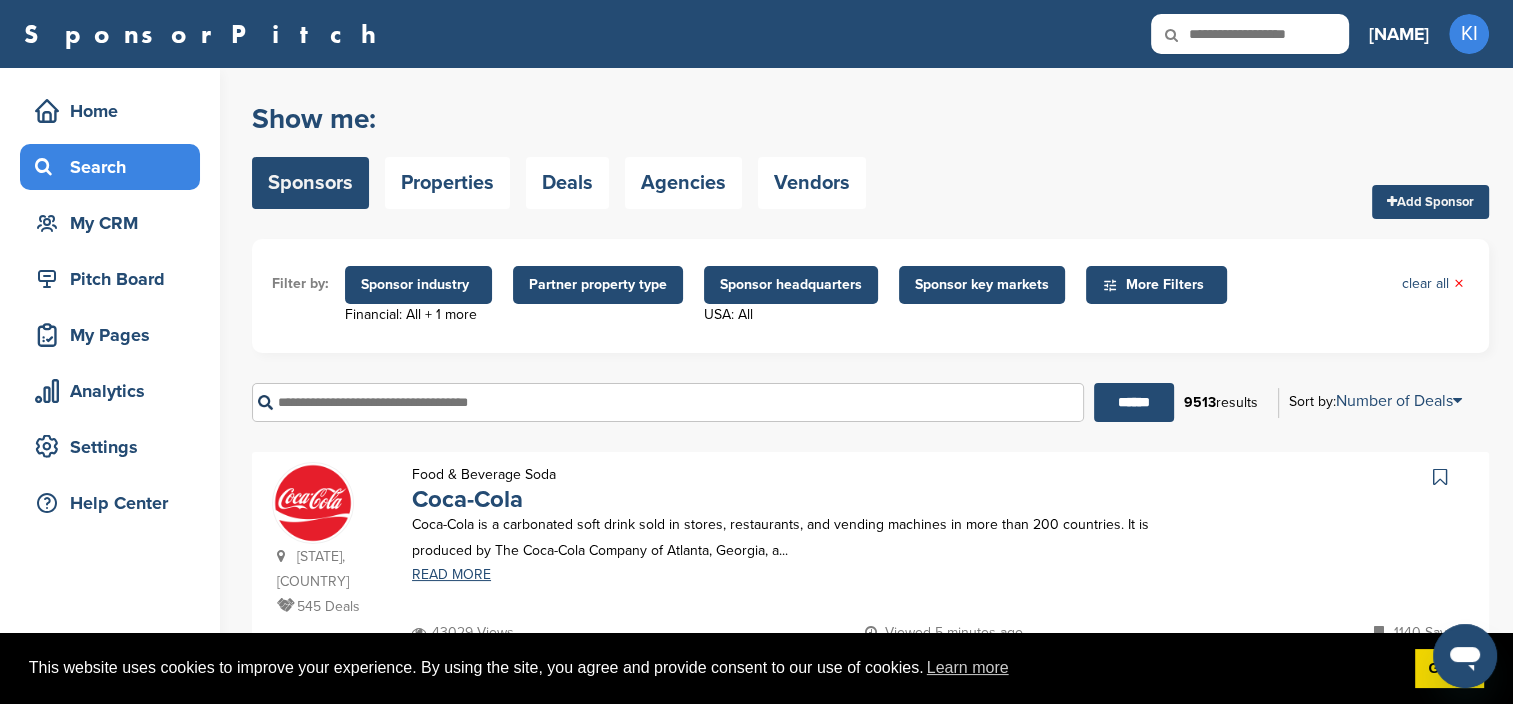 click on "Sponsor key markets" at bounding box center (982, 285) 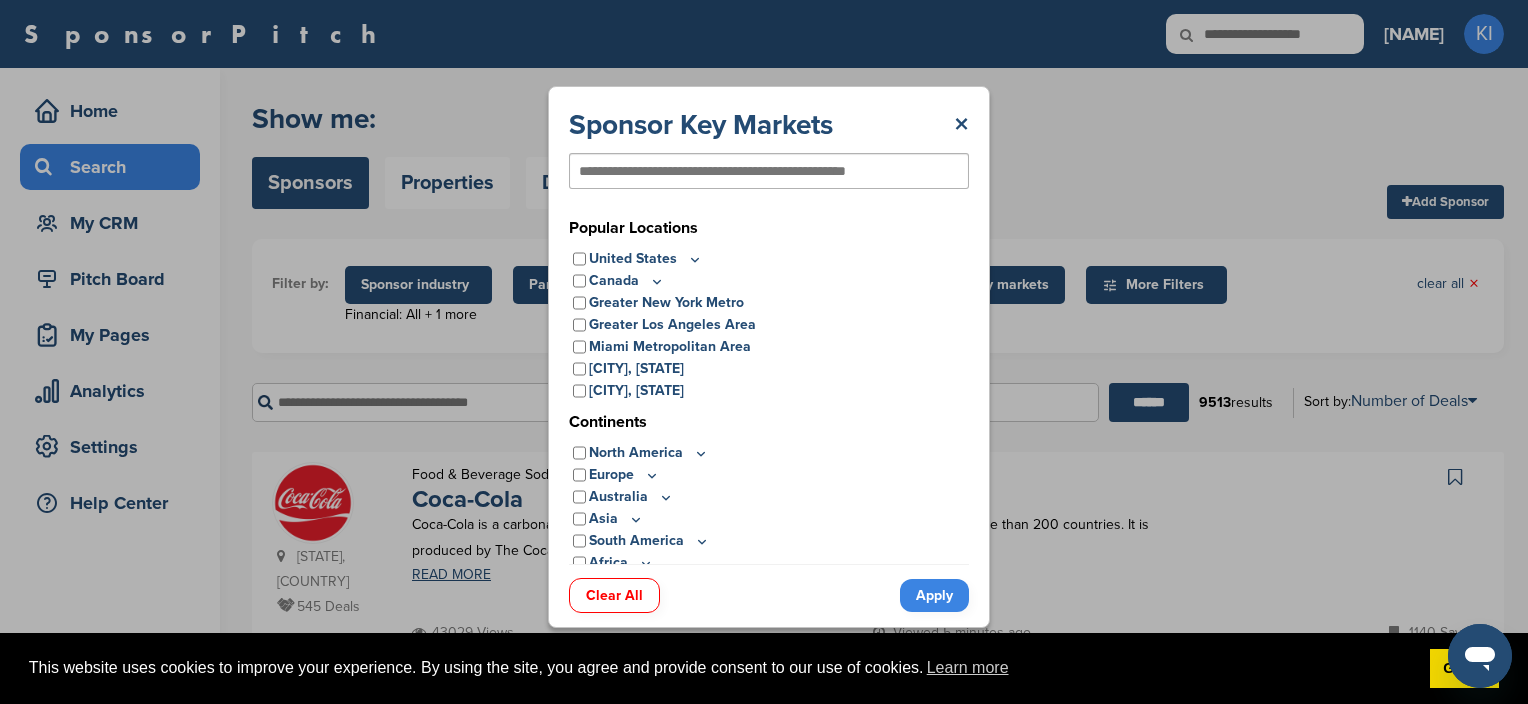 click 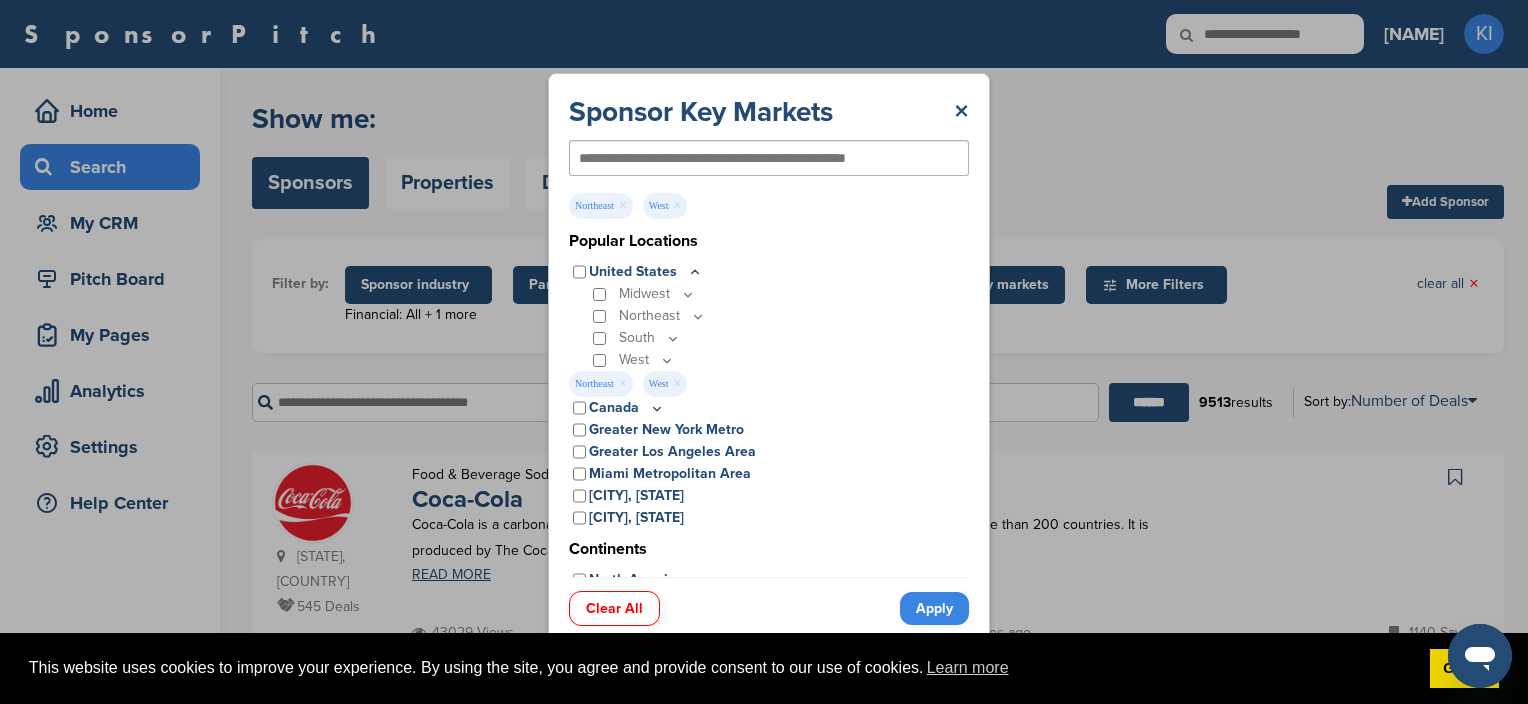 click on "West" at bounding box center [779, 360] 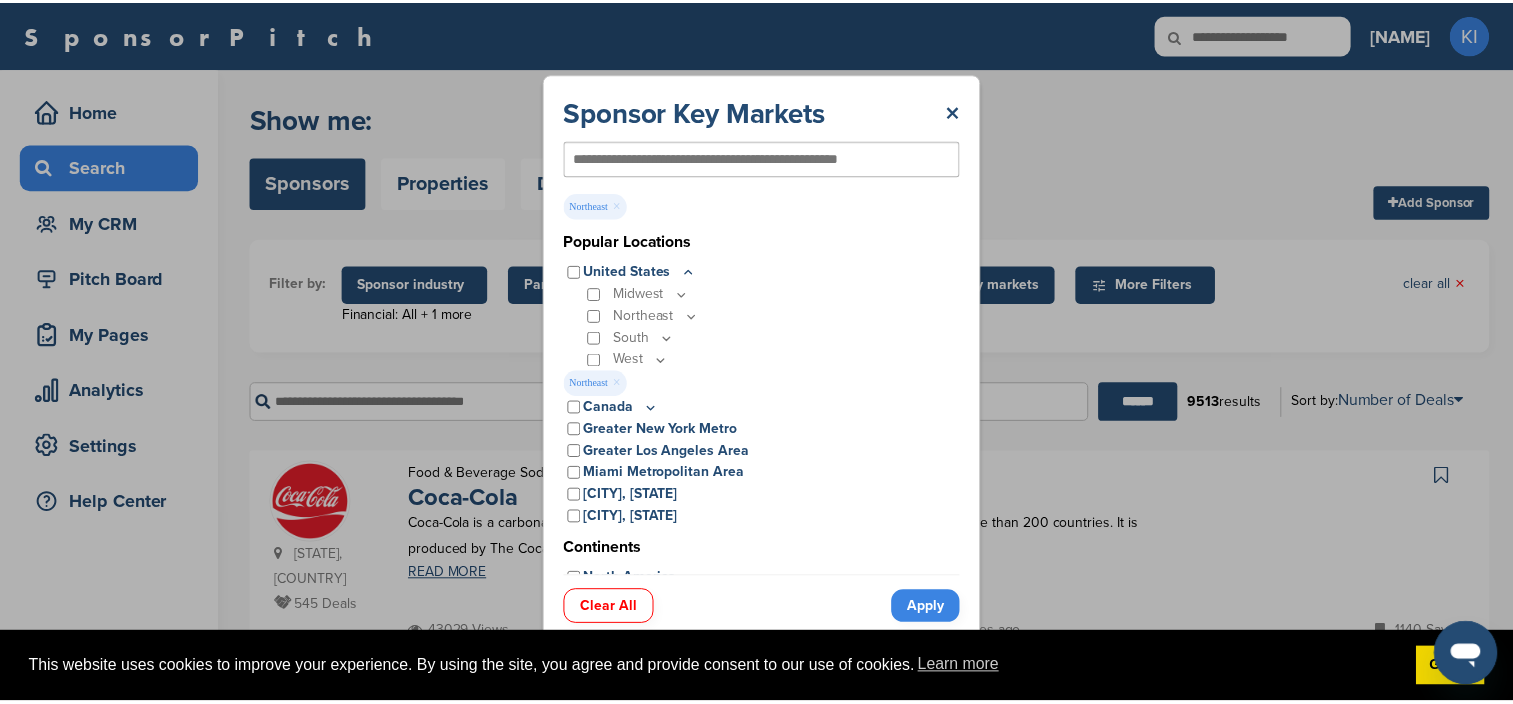 scroll, scrollTop: 150, scrollLeft: 0, axis: vertical 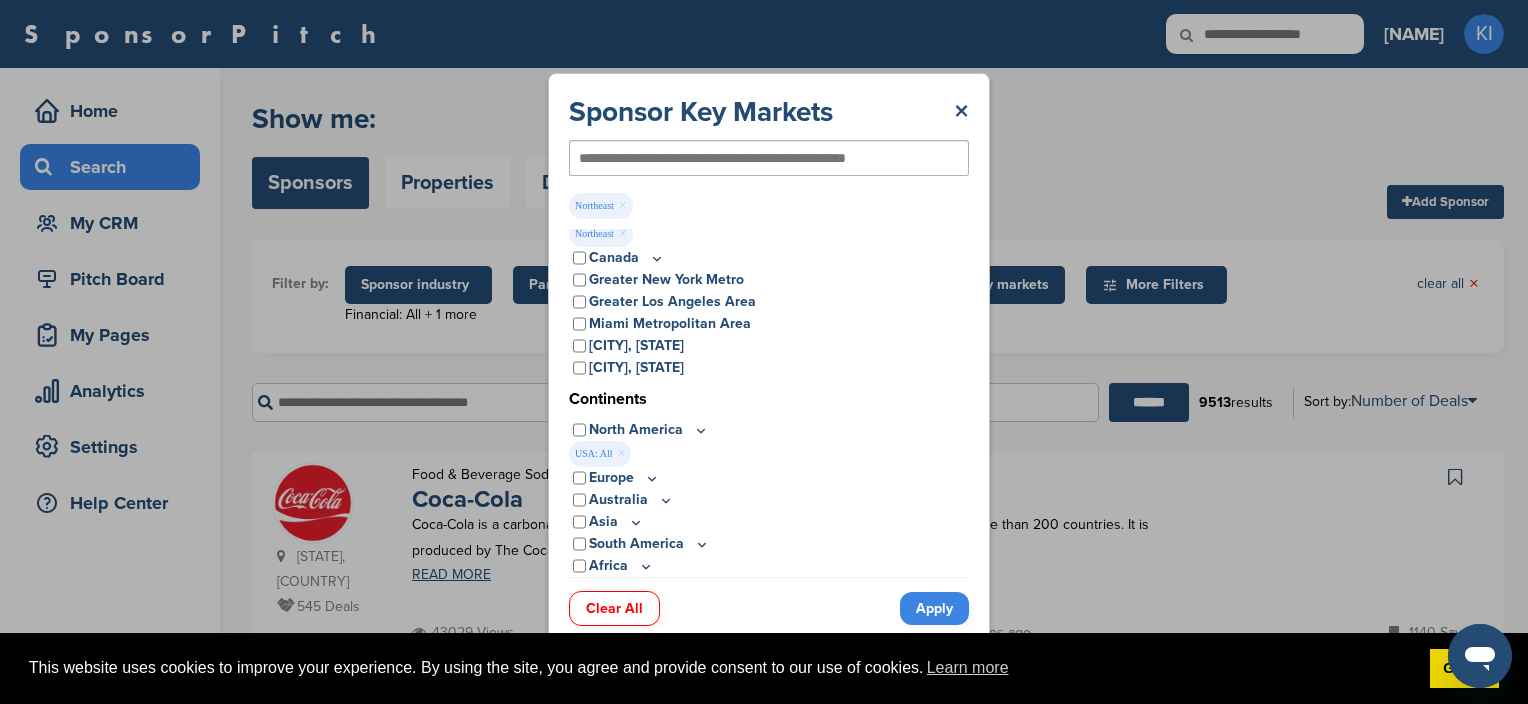 click on "Apply" at bounding box center [934, 608] 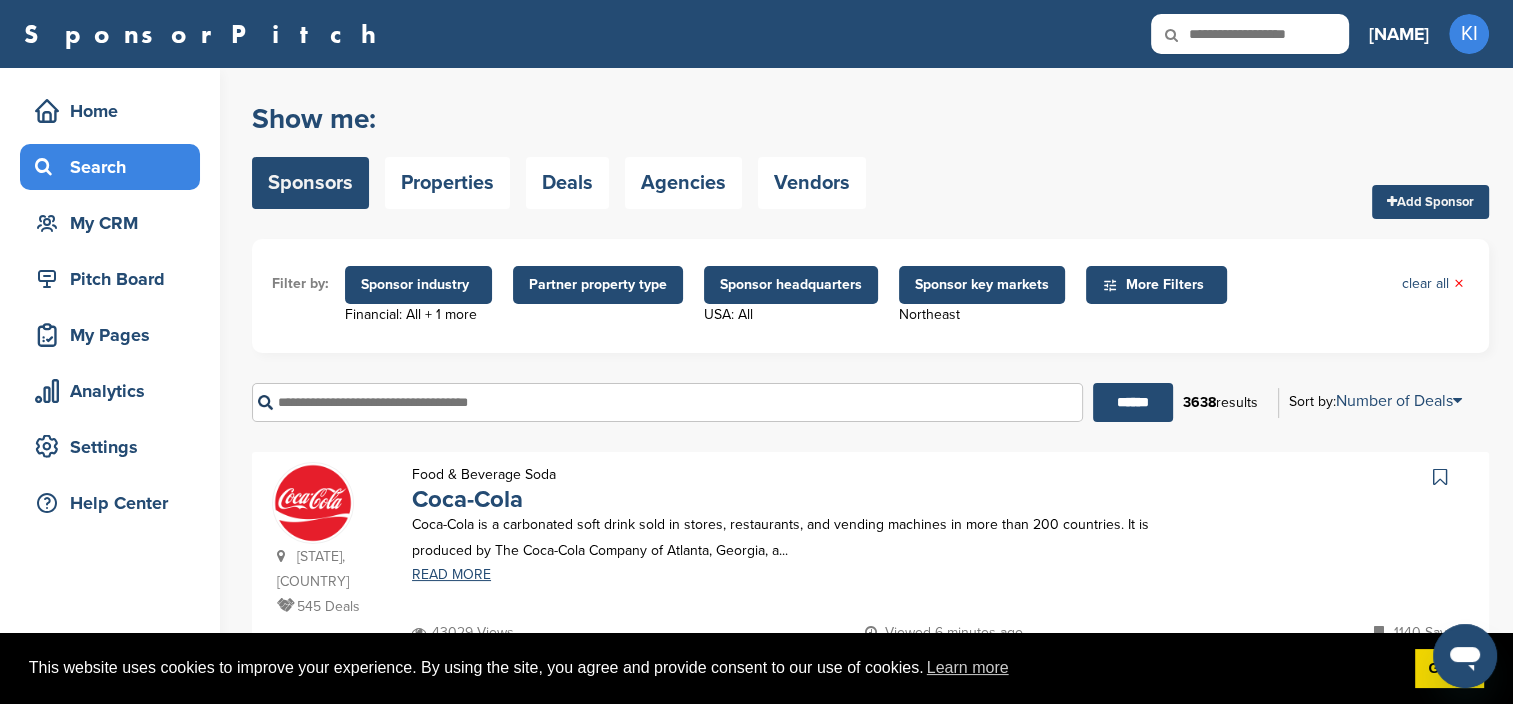 click on "More Filters" at bounding box center [1159, 285] 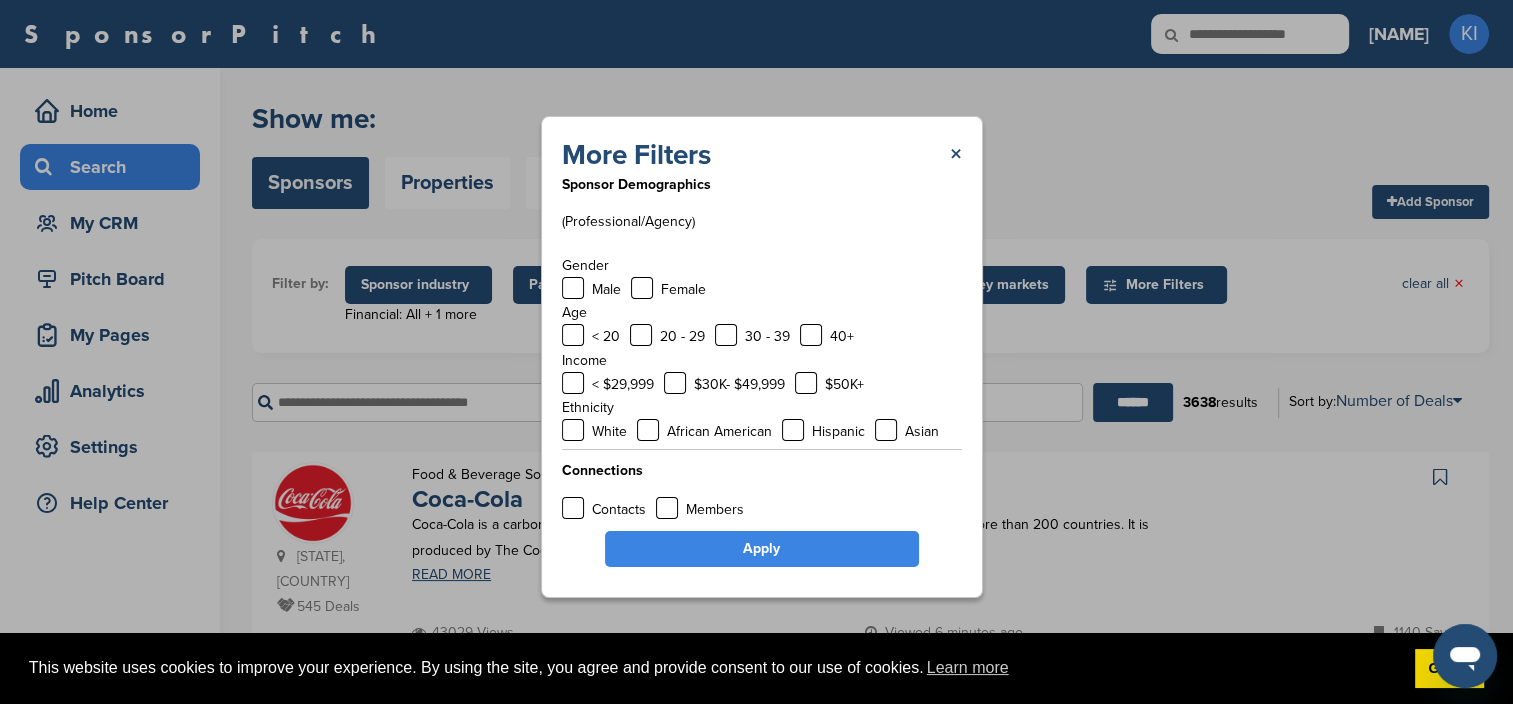 scroll, scrollTop: 88, scrollLeft: 0, axis: vertical 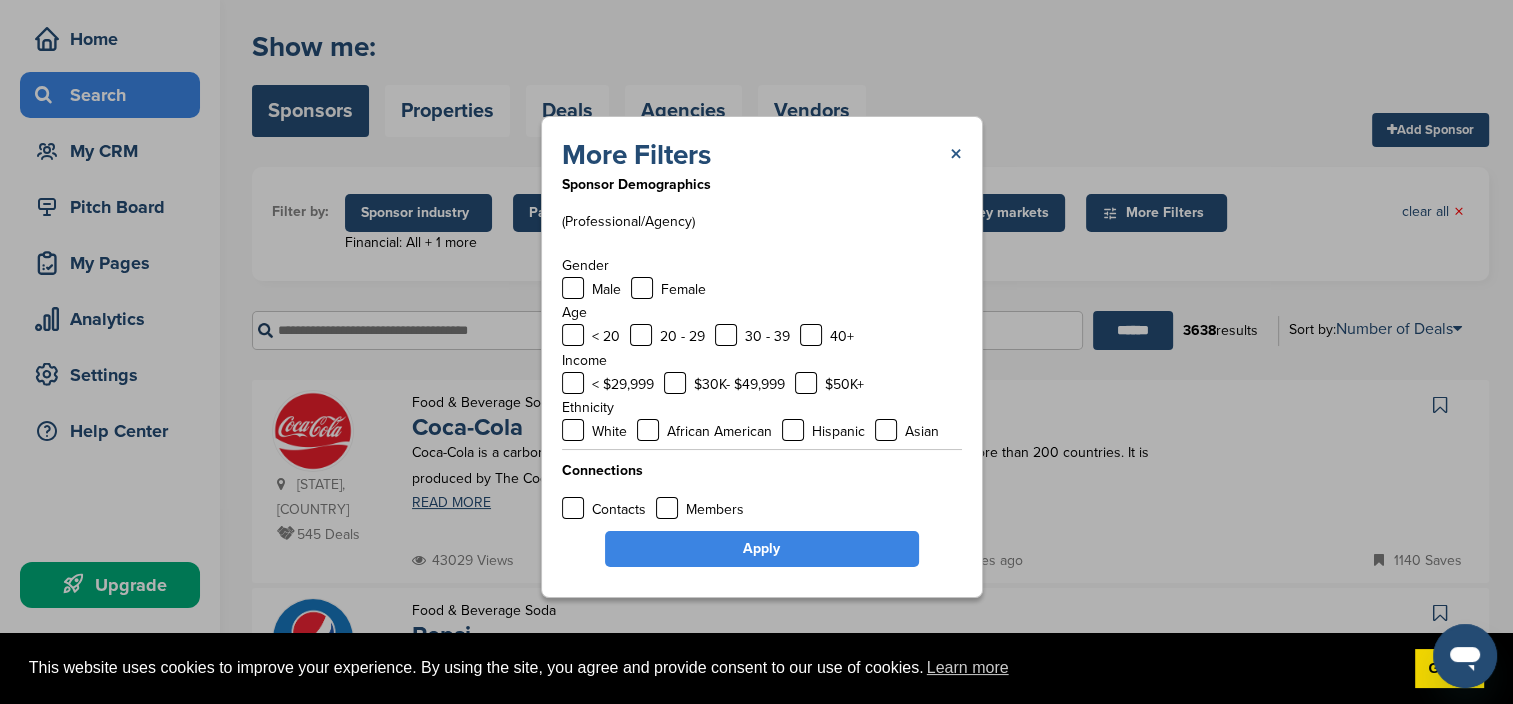 click on "×" at bounding box center (956, 155) 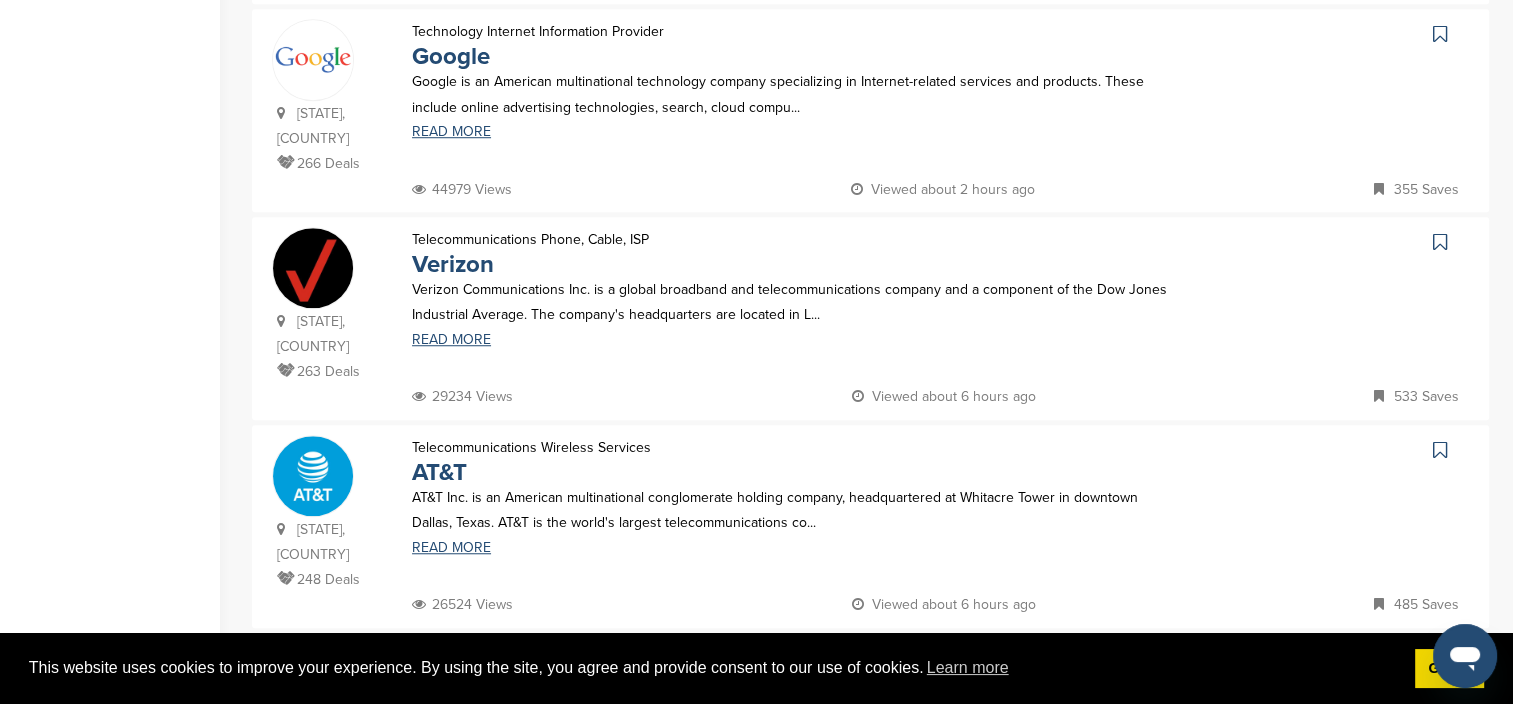 scroll, scrollTop: 1483, scrollLeft: 0, axis: vertical 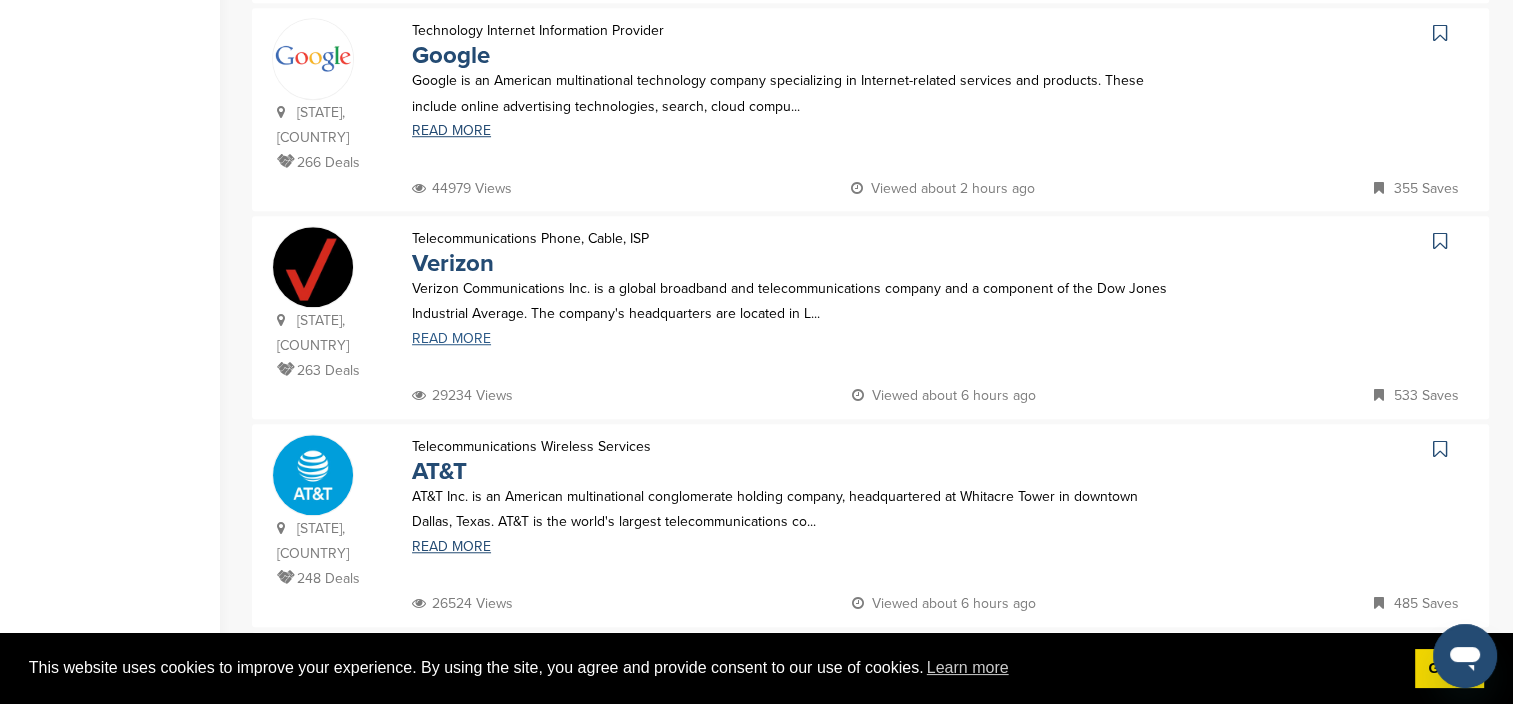 click on "READ MORE" at bounding box center [796, 339] 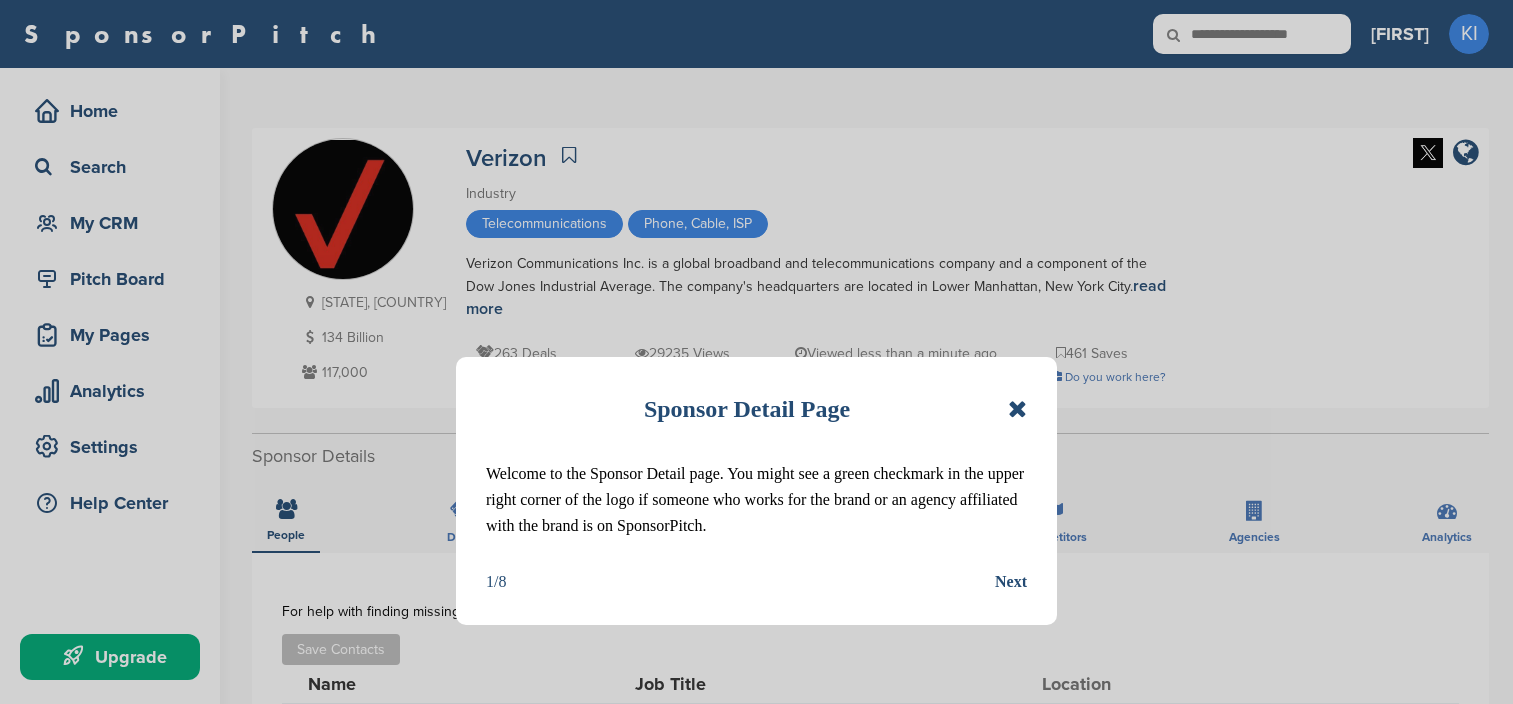 scroll, scrollTop: 0, scrollLeft: 0, axis: both 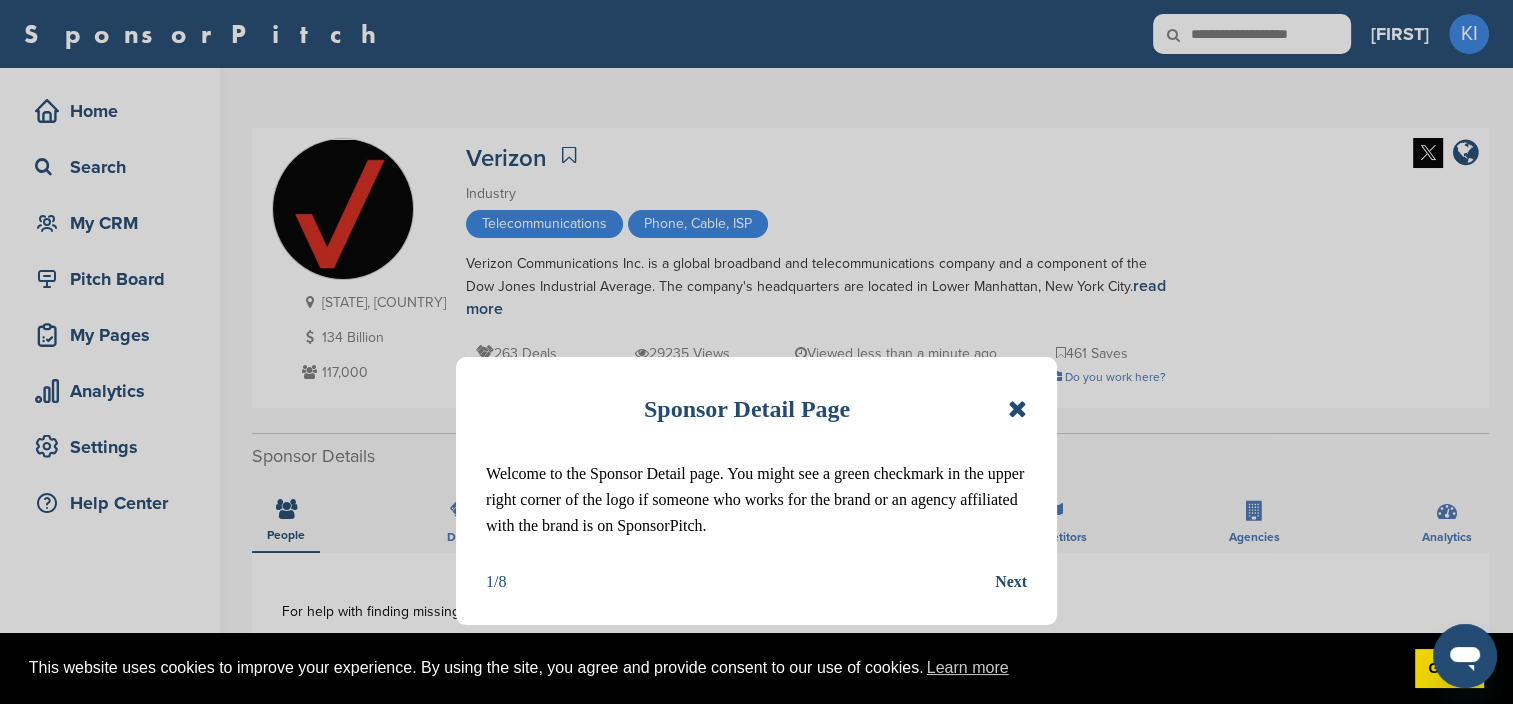 click at bounding box center [1017, 409] 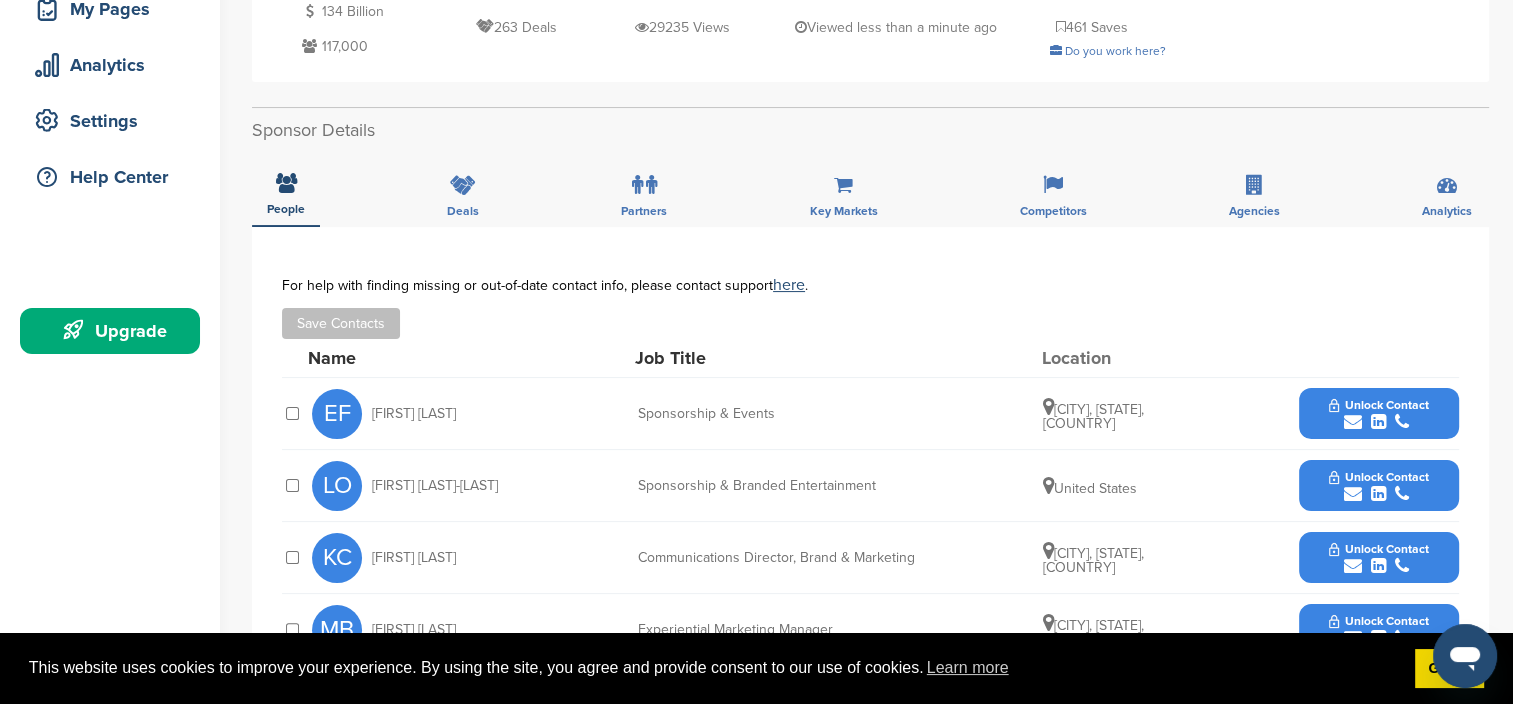 scroll, scrollTop: 0, scrollLeft: 0, axis: both 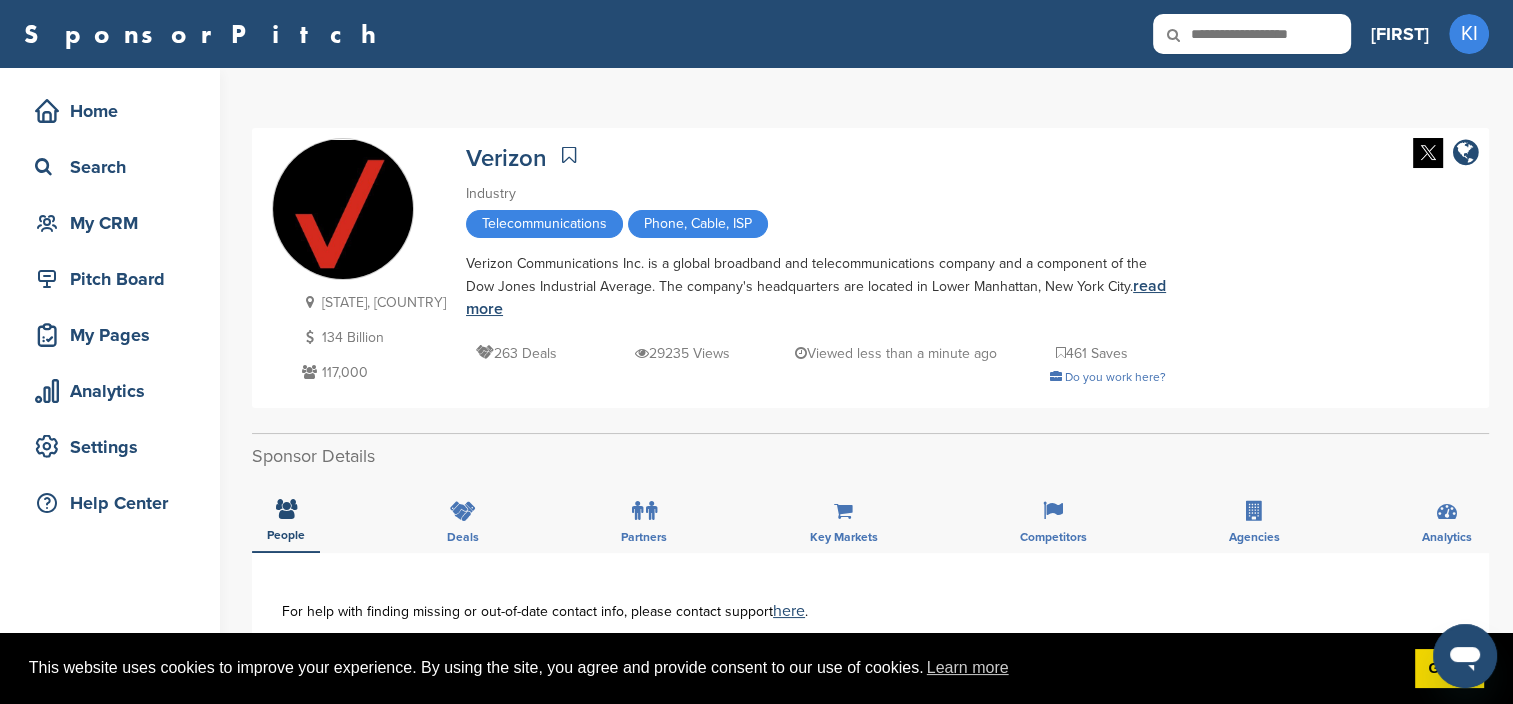 click on "read more" at bounding box center [816, 297] 